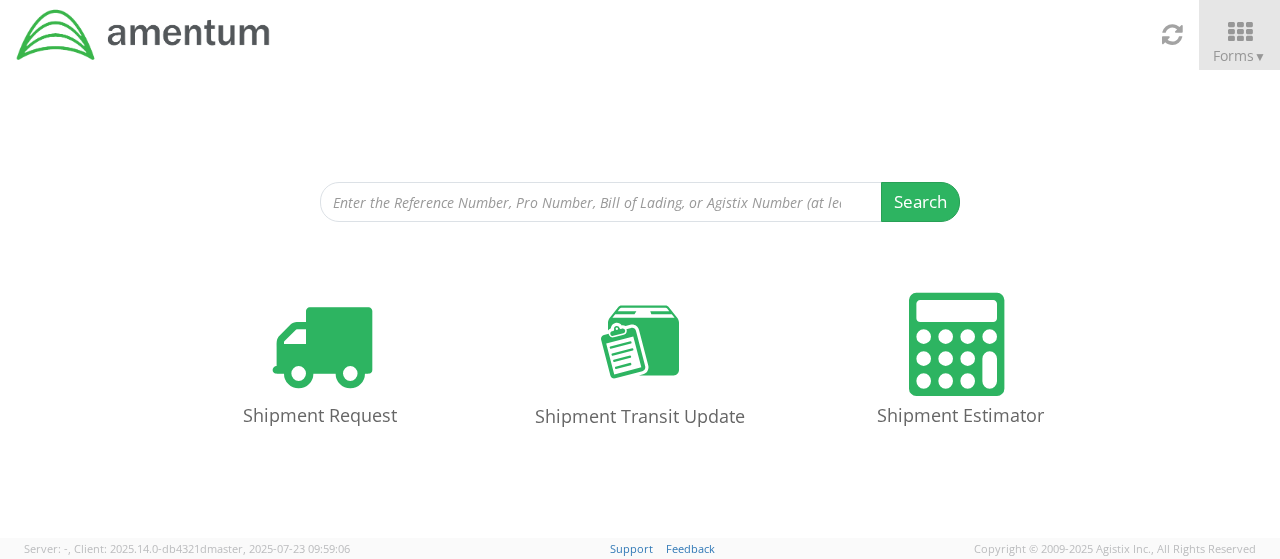 scroll, scrollTop: 0, scrollLeft: 0, axis: both 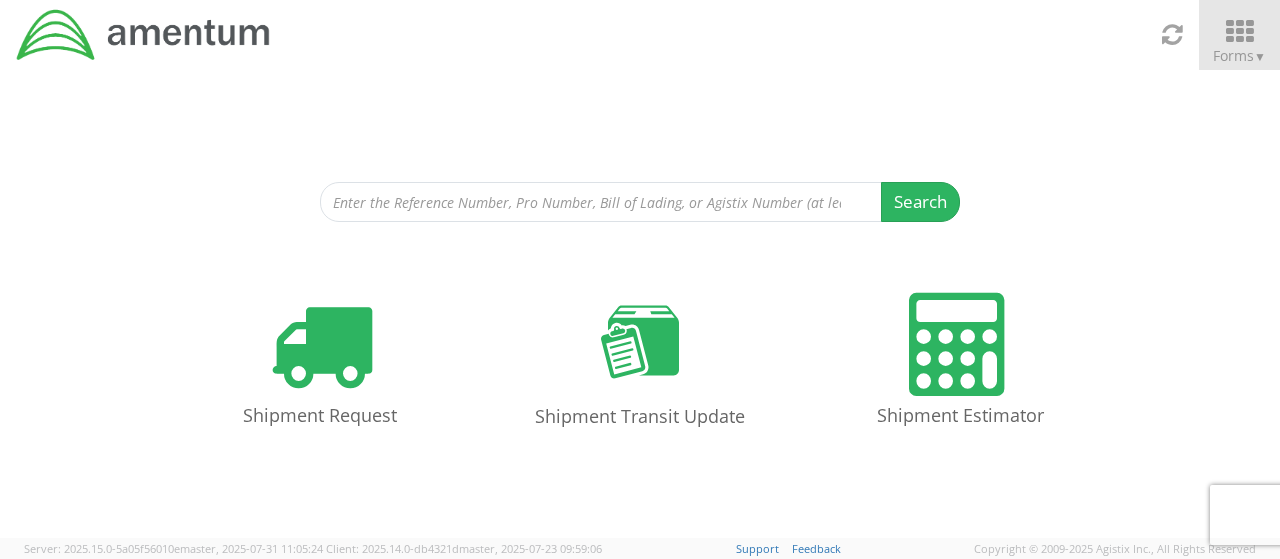 click at bounding box center (1239, 32) 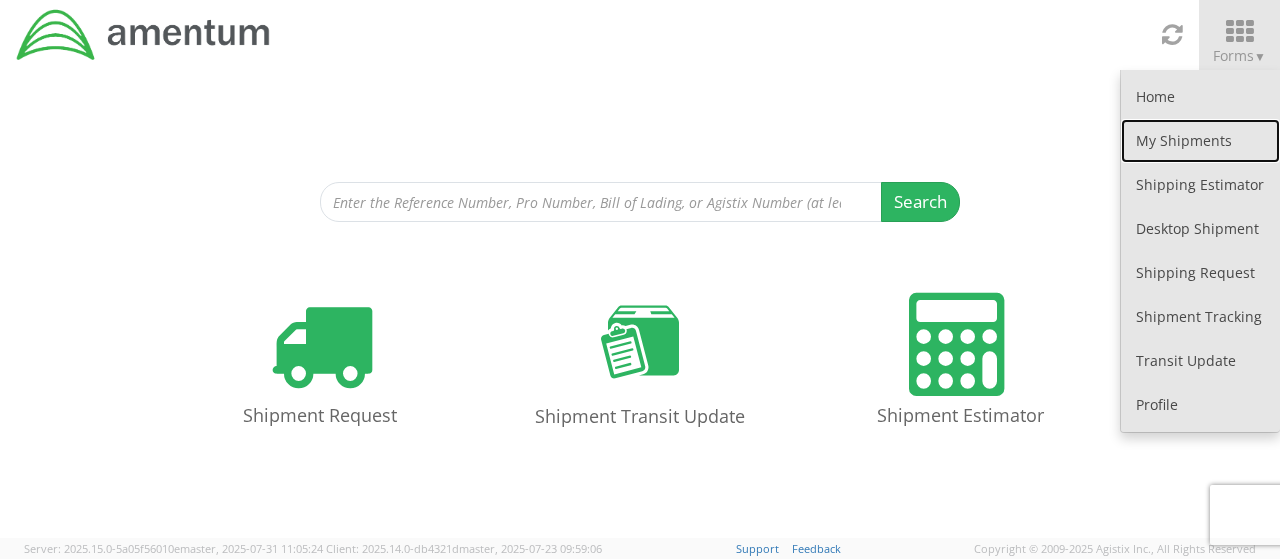 click on "My Shipments" at bounding box center [1200, 141] 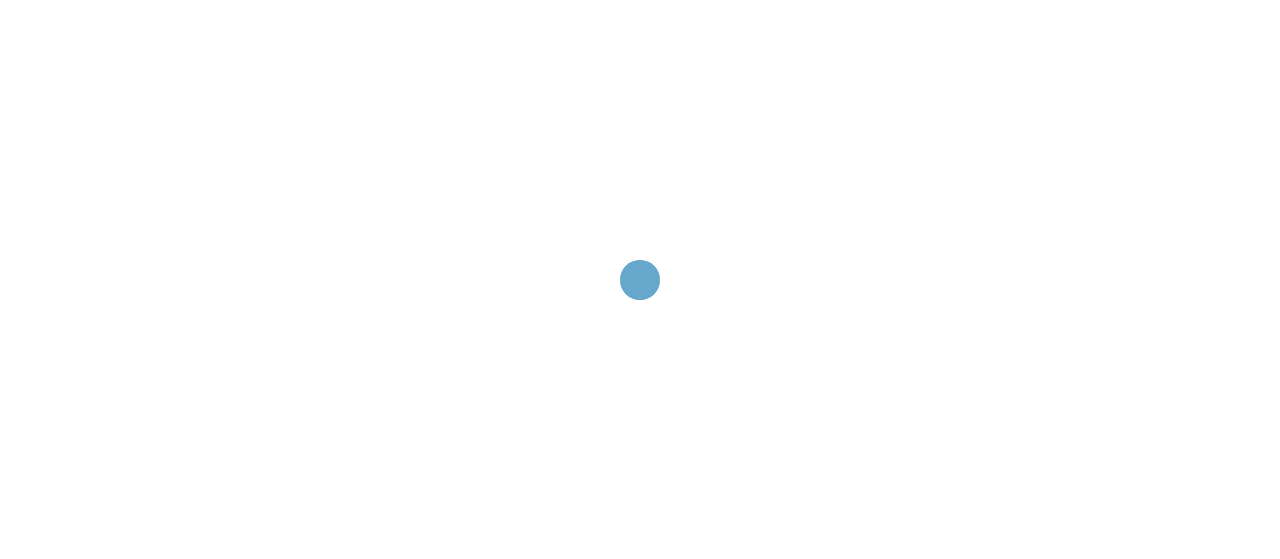 scroll, scrollTop: 0, scrollLeft: 0, axis: both 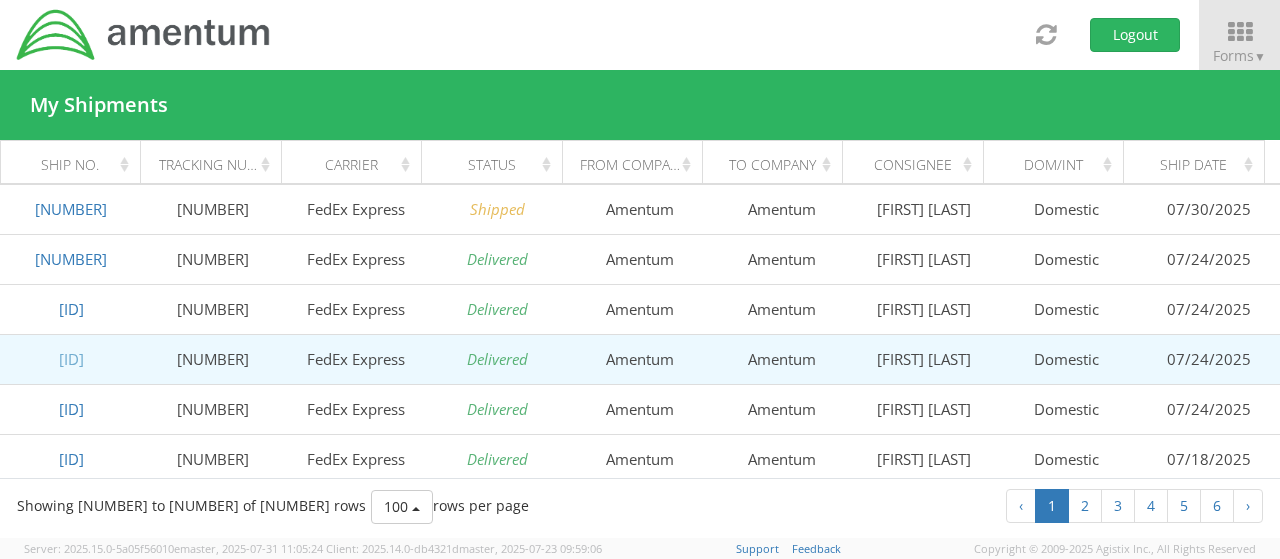 click on "[ID]" at bounding box center (71, 359) 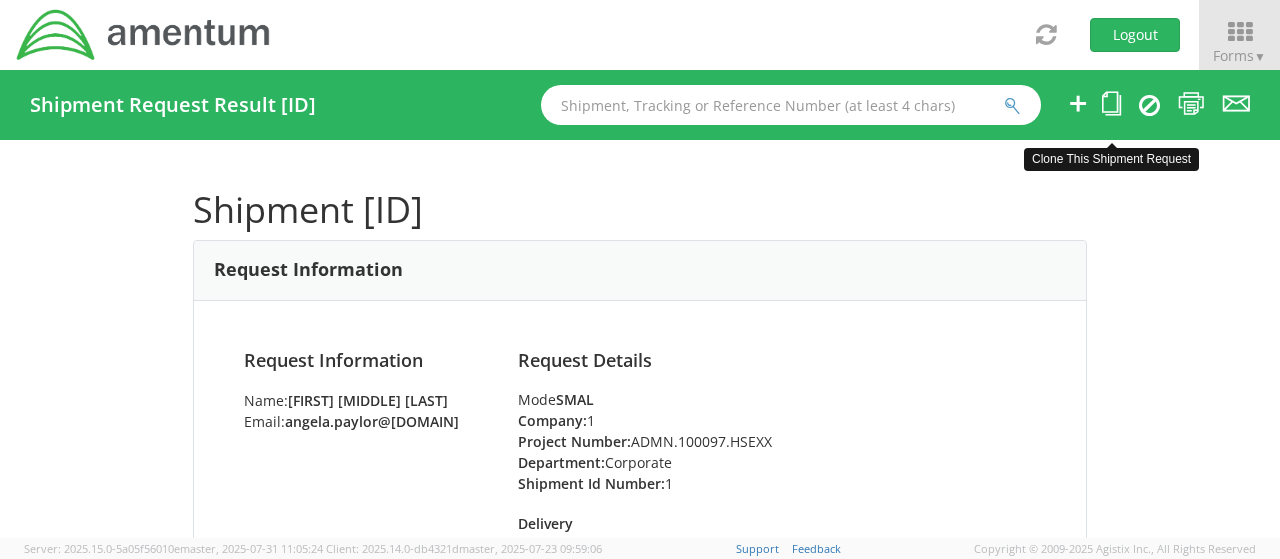click at bounding box center [1111, 103] 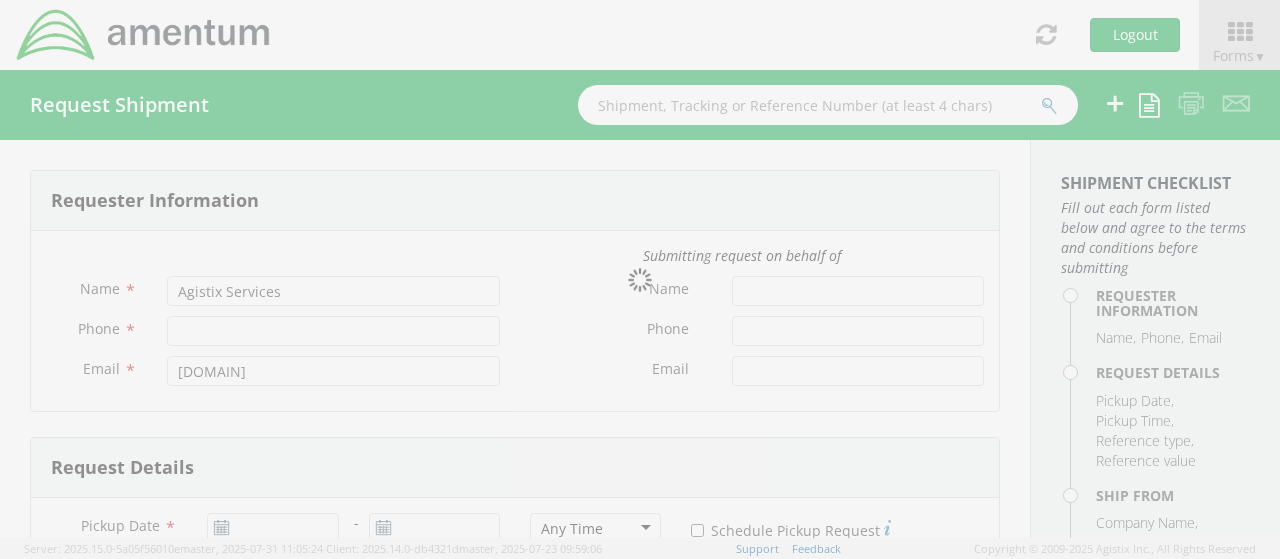 type on "[FIRST] [MIDDLE] [LAST]" 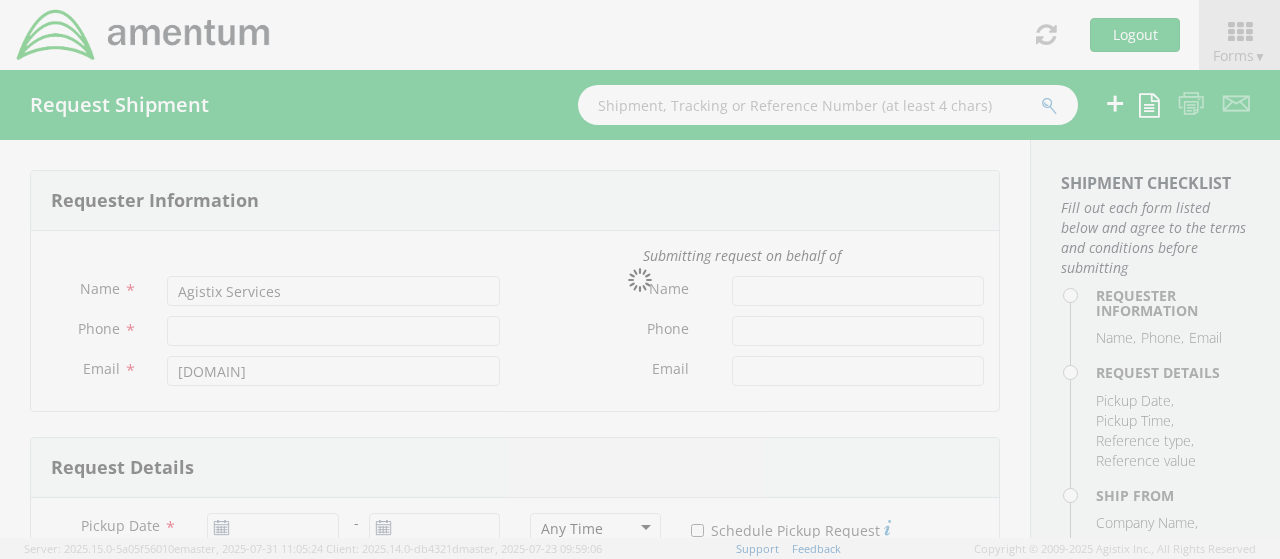 type on "[PHONE]" 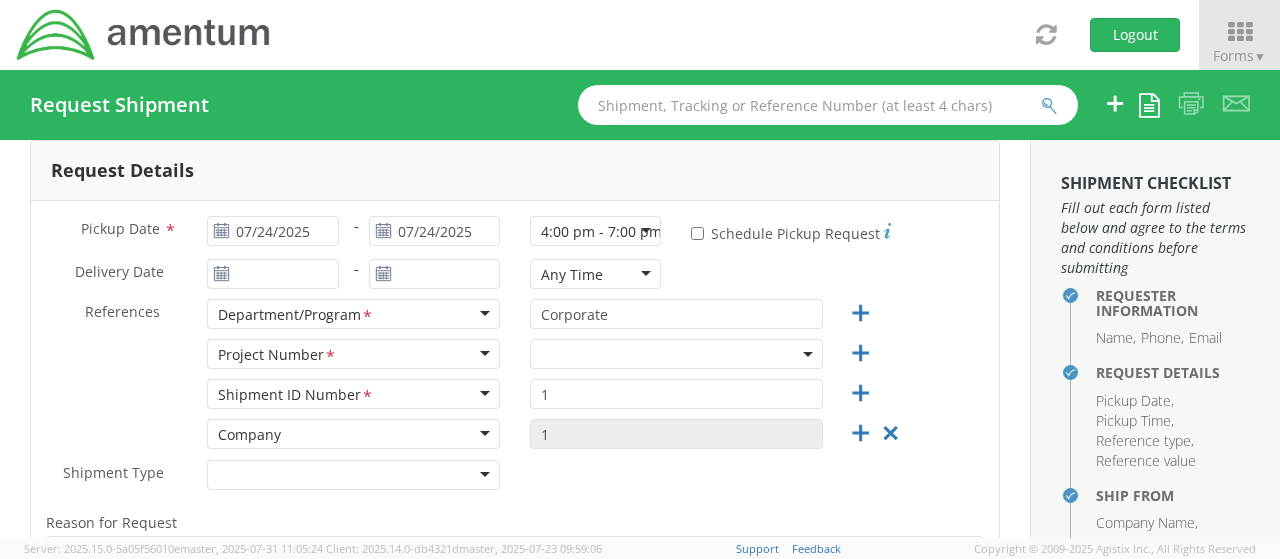 scroll, scrollTop: 300, scrollLeft: 0, axis: vertical 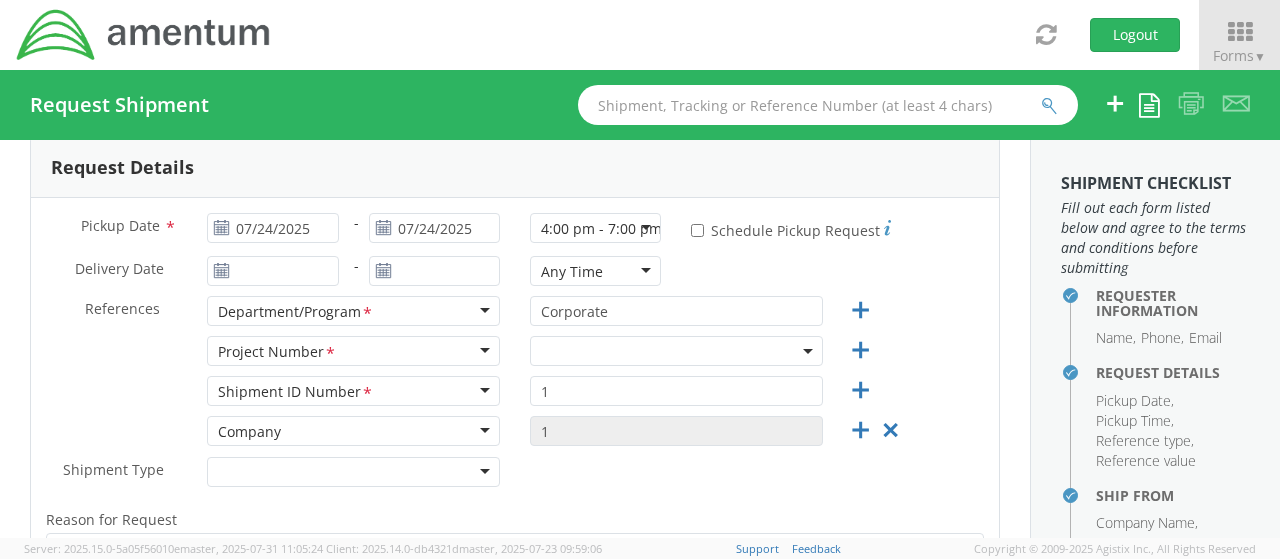 select on "ADMN.100097.HSEXX" 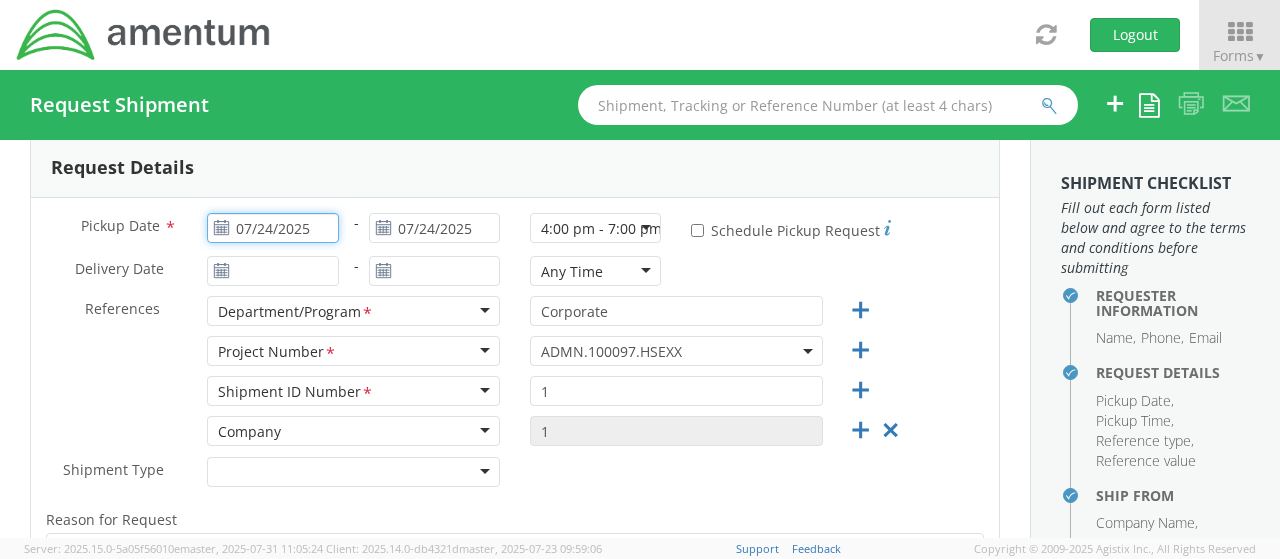 click on "07/24/2025" at bounding box center [272, 228] 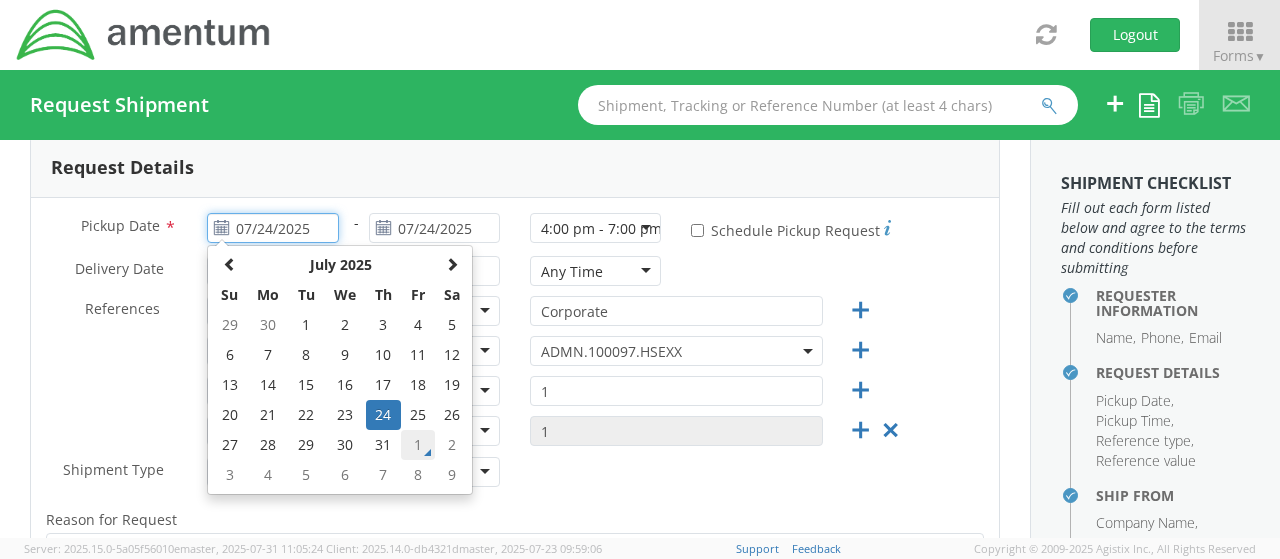 click on "1" at bounding box center (418, 445) 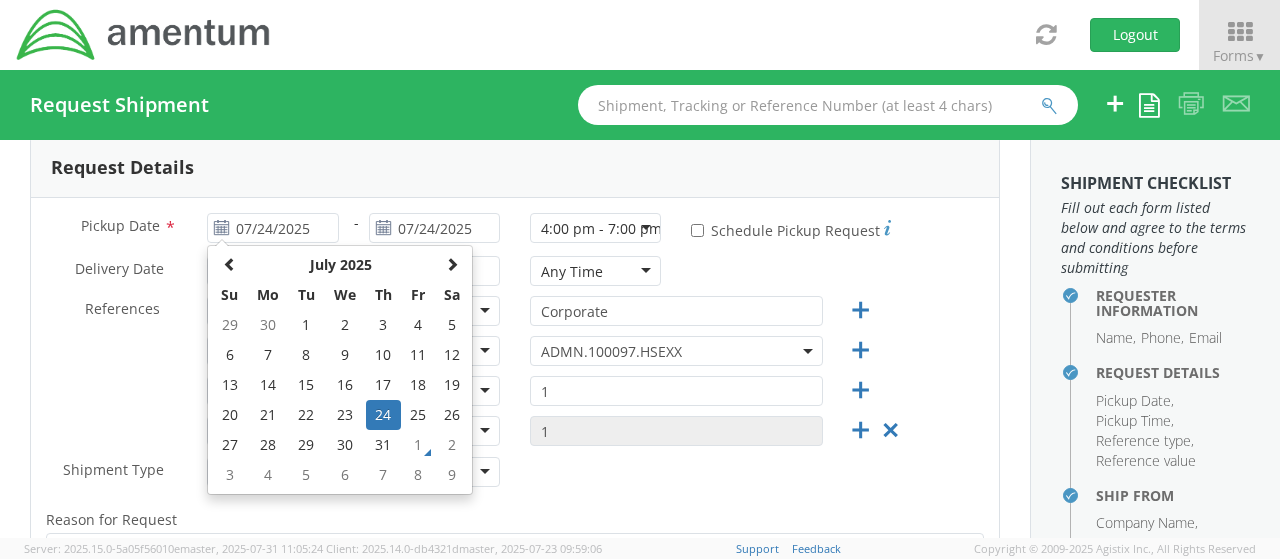 type on "08/01/2025" 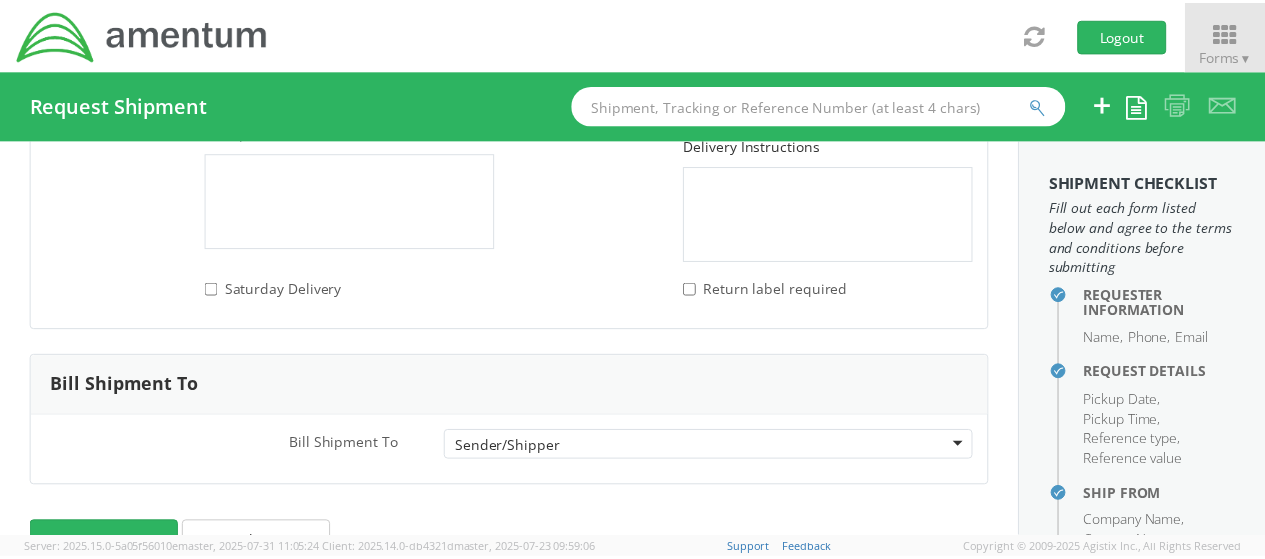 scroll, scrollTop: 3042, scrollLeft: 0, axis: vertical 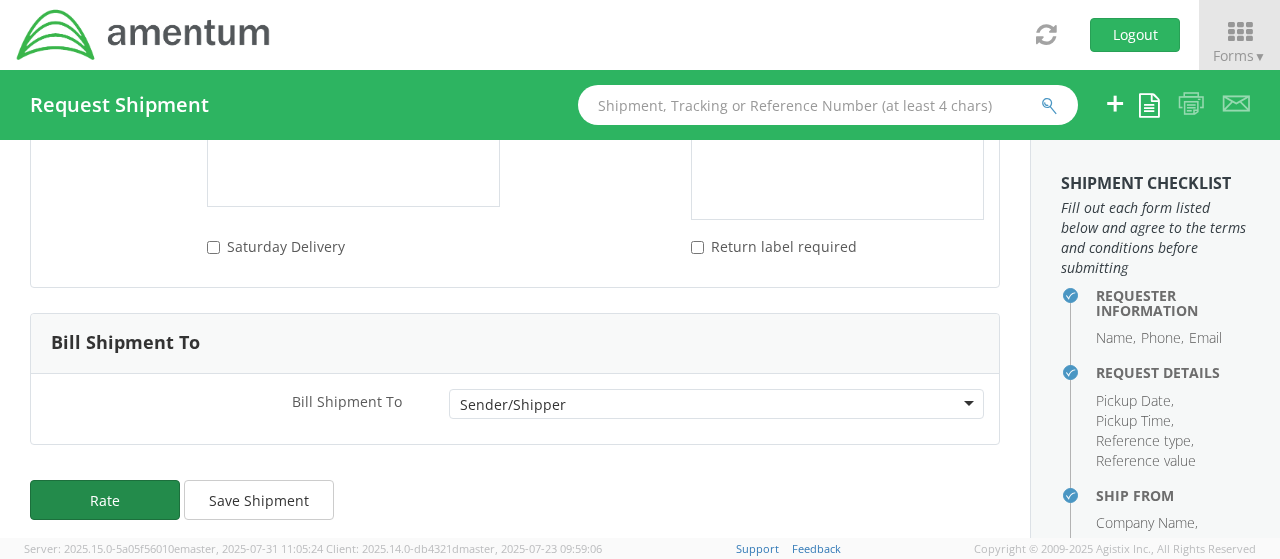 click on "Rate" at bounding box center [105, 500] 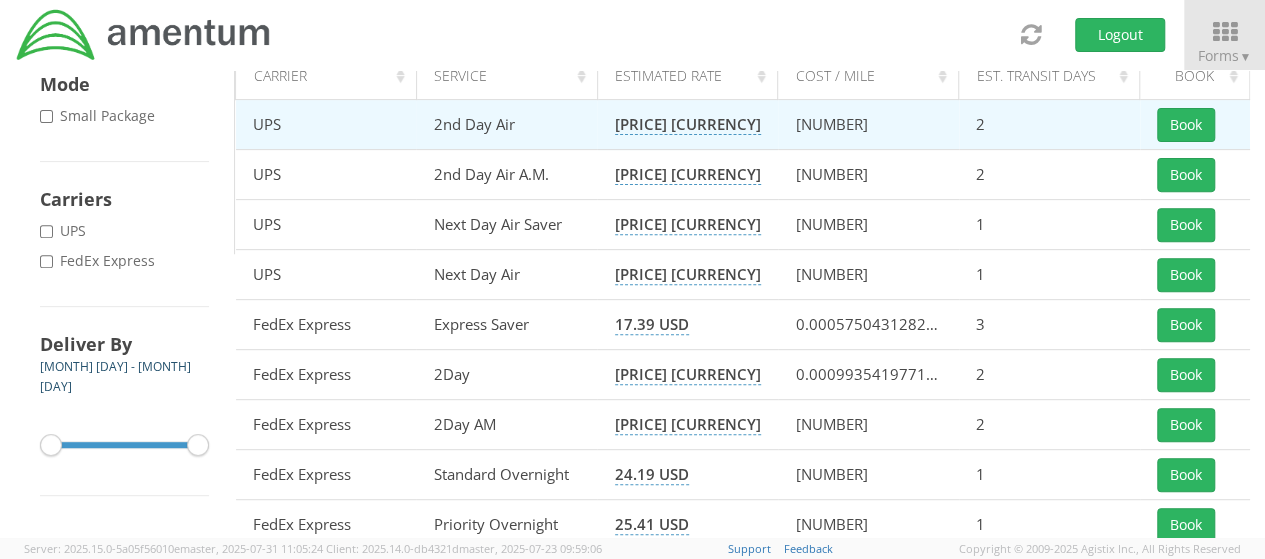 scroll, scrollTop: 300, scrollLeft: 0, axis: vertical 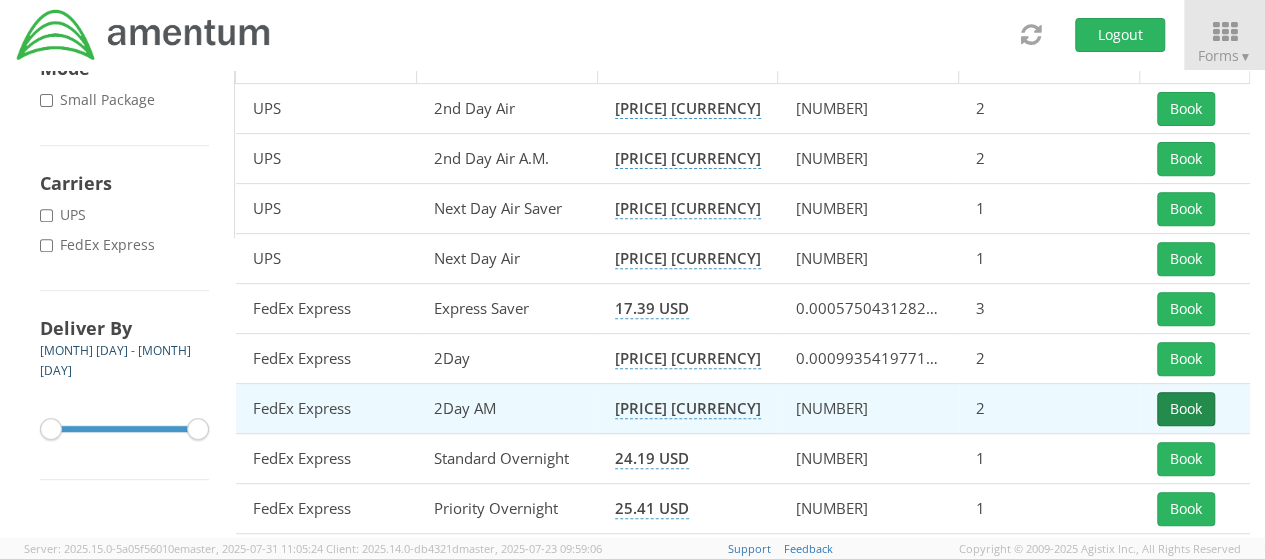 click on "Book" at bounding box center (1186, 409) 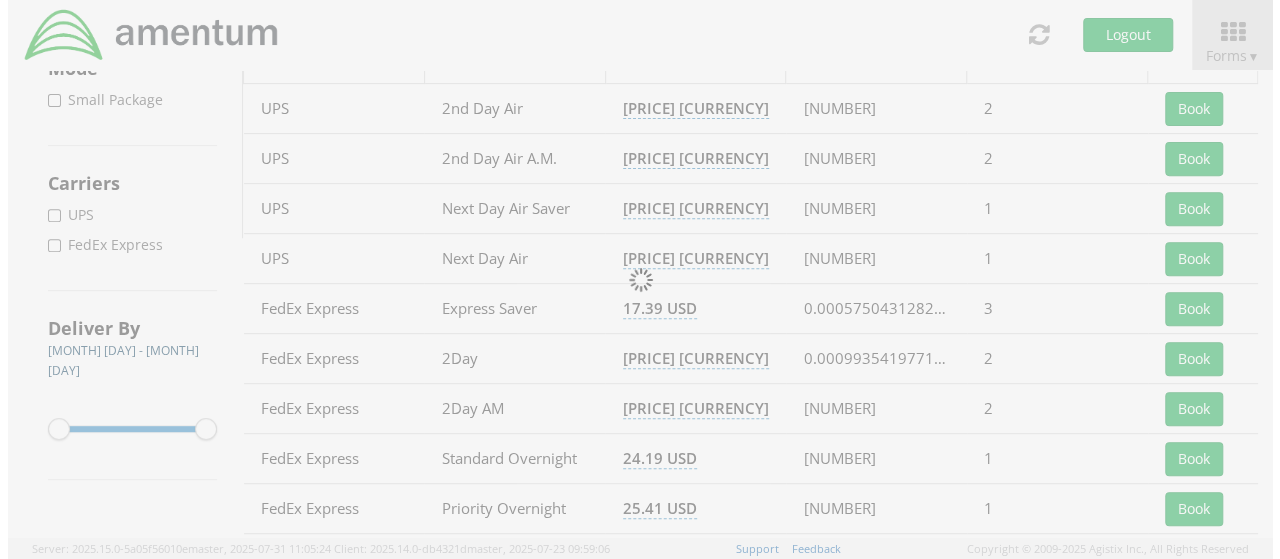 scroll, scrollTop: 0, scrollLeft: 0, axis: both 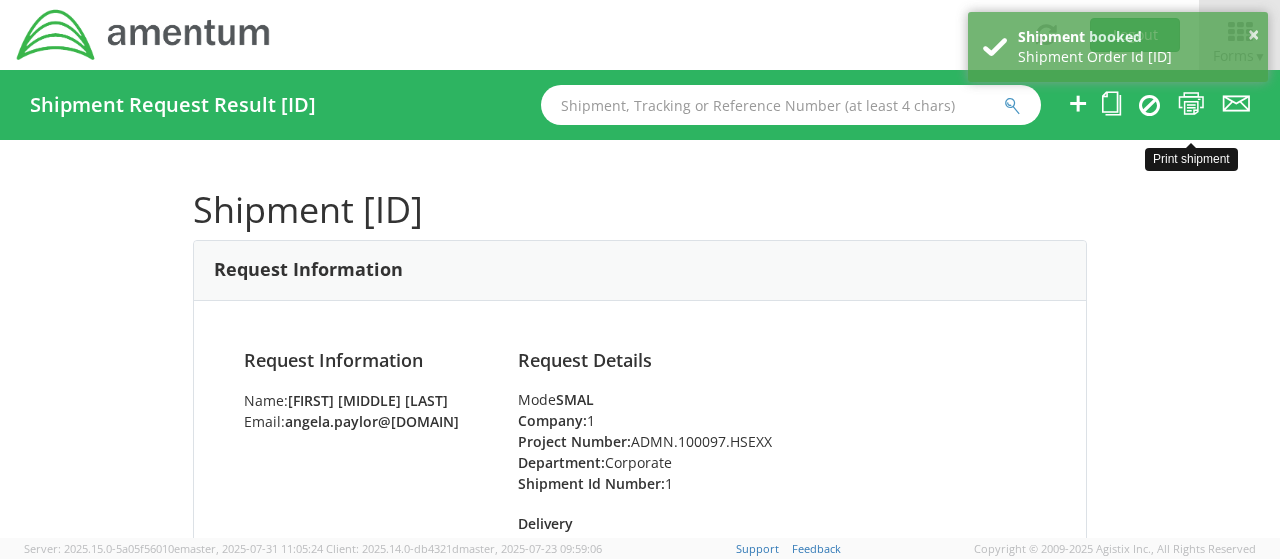 click at bounding box center (1191, 103) 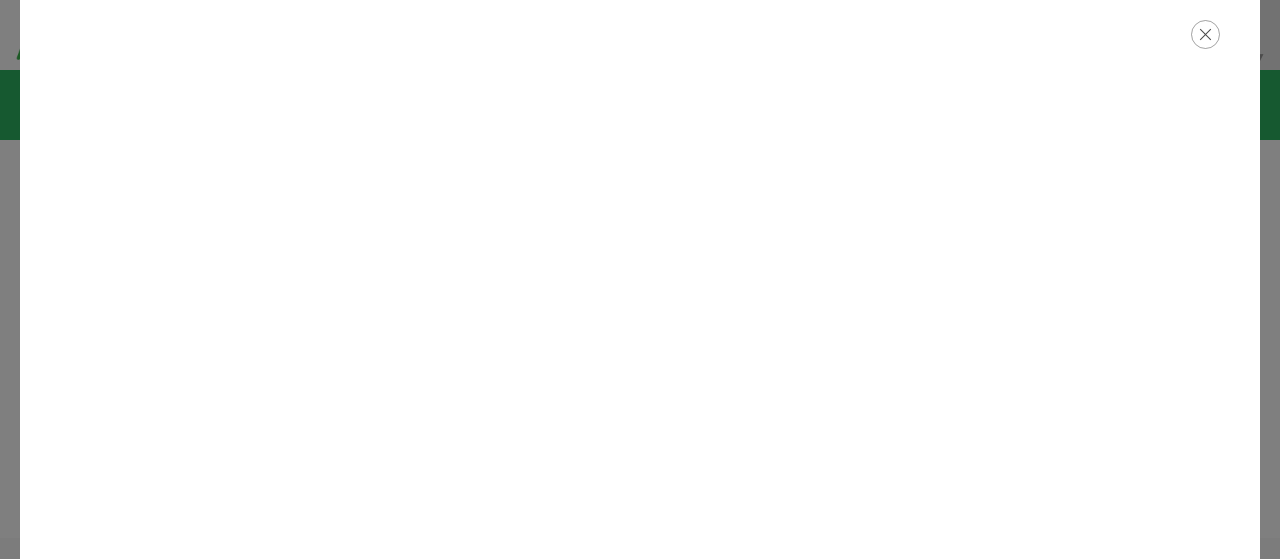 click at bounding box center (1205, 34) 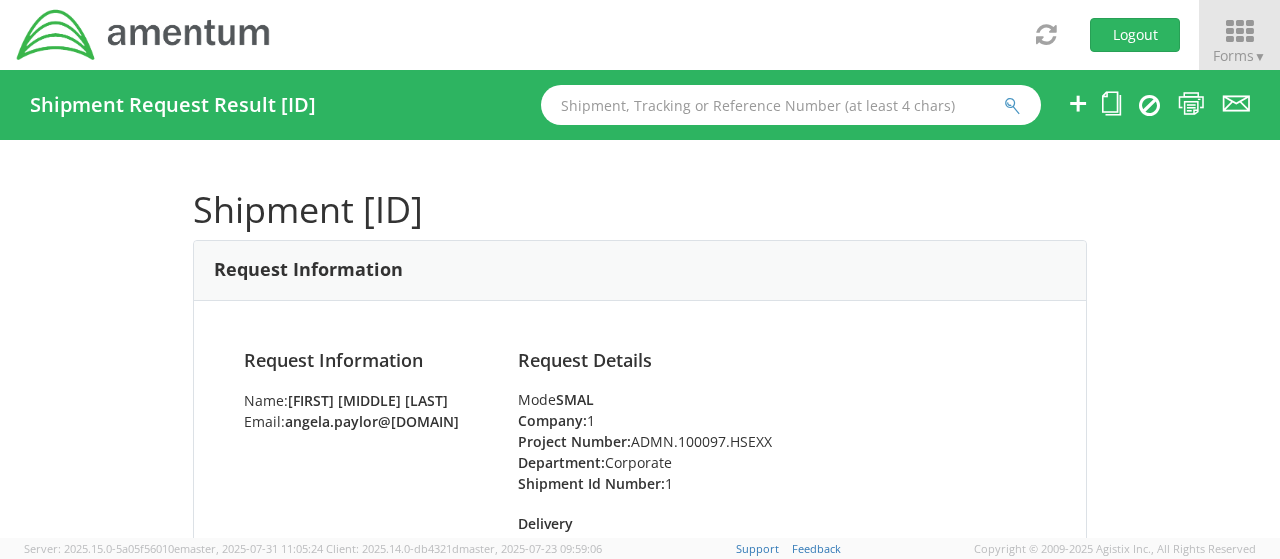 click at bounding box center [1239, 32] 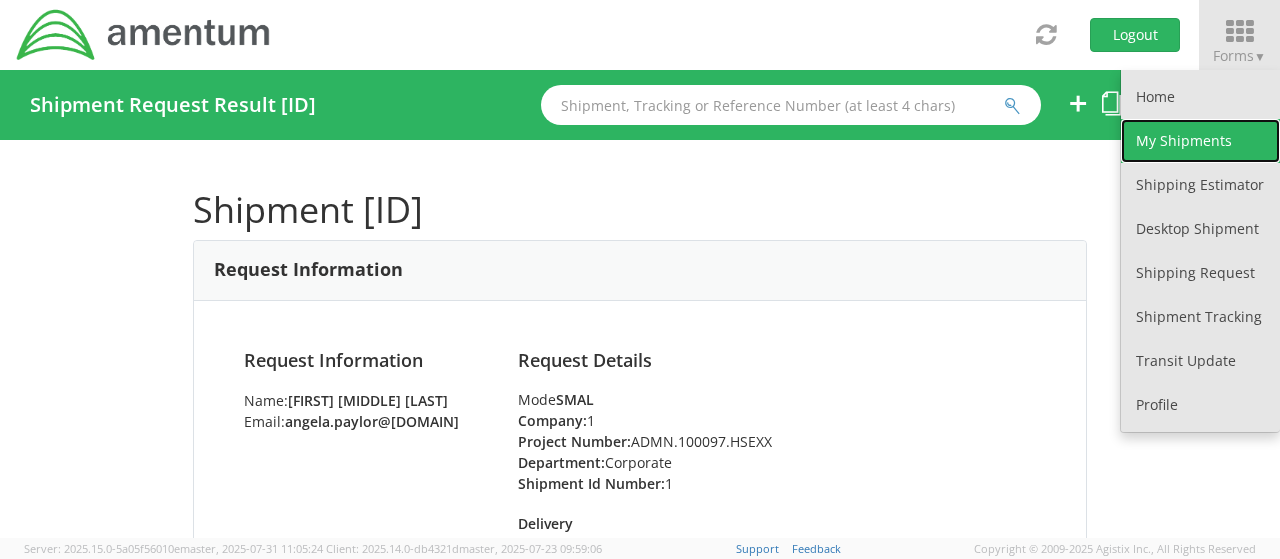 click on "My Shipments" at bounding box center (1200, 141) 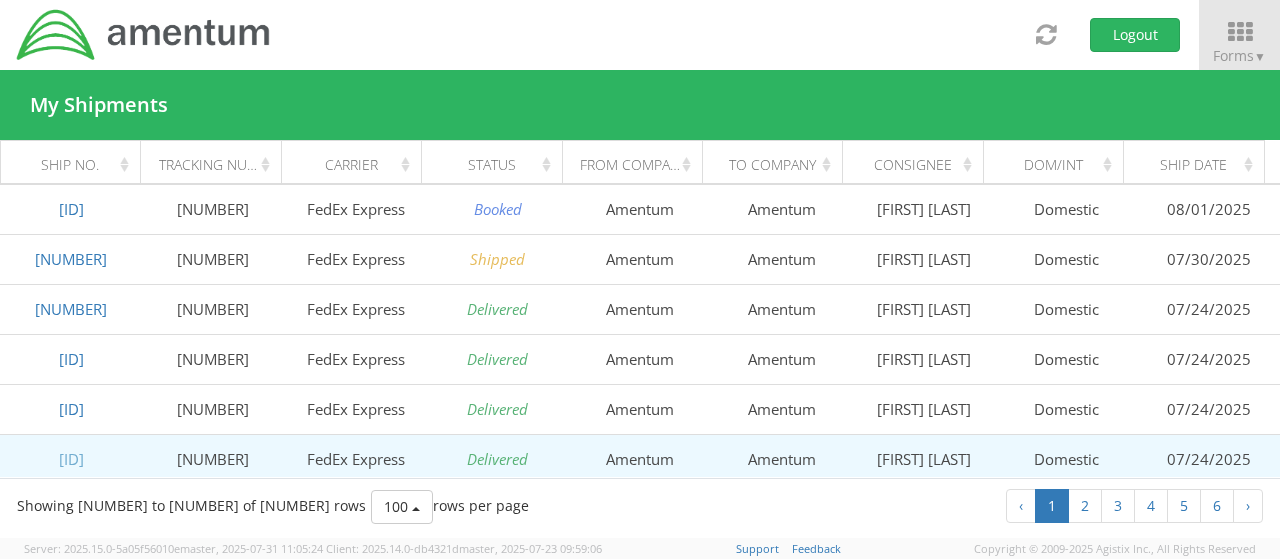 click on "[ID]" at bounding box center [71, 459] 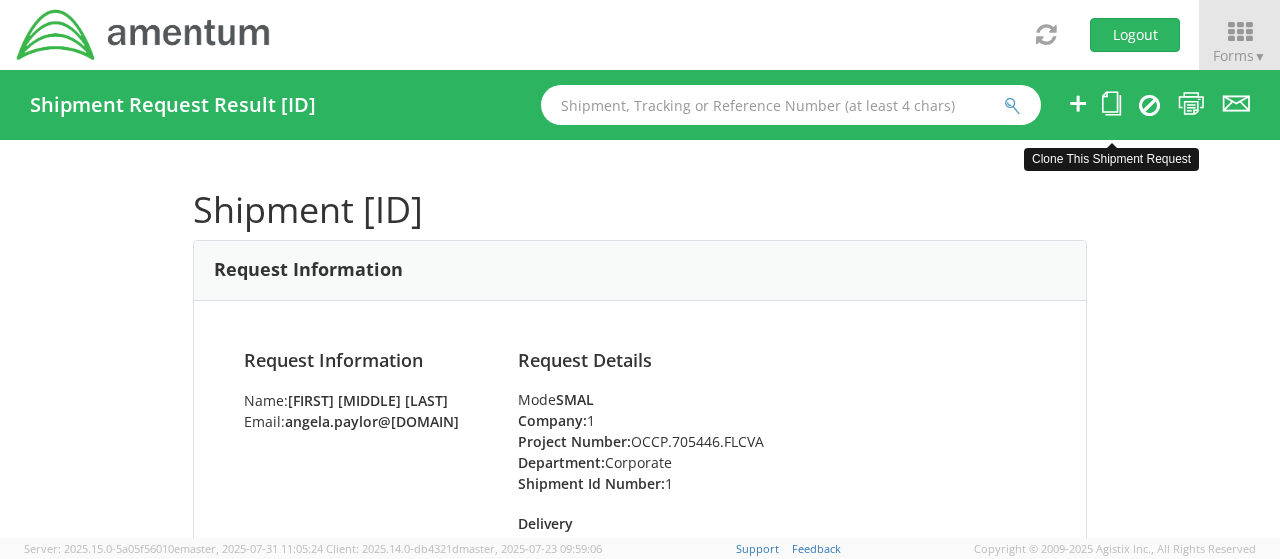 click at bounding box center [1111, 103] 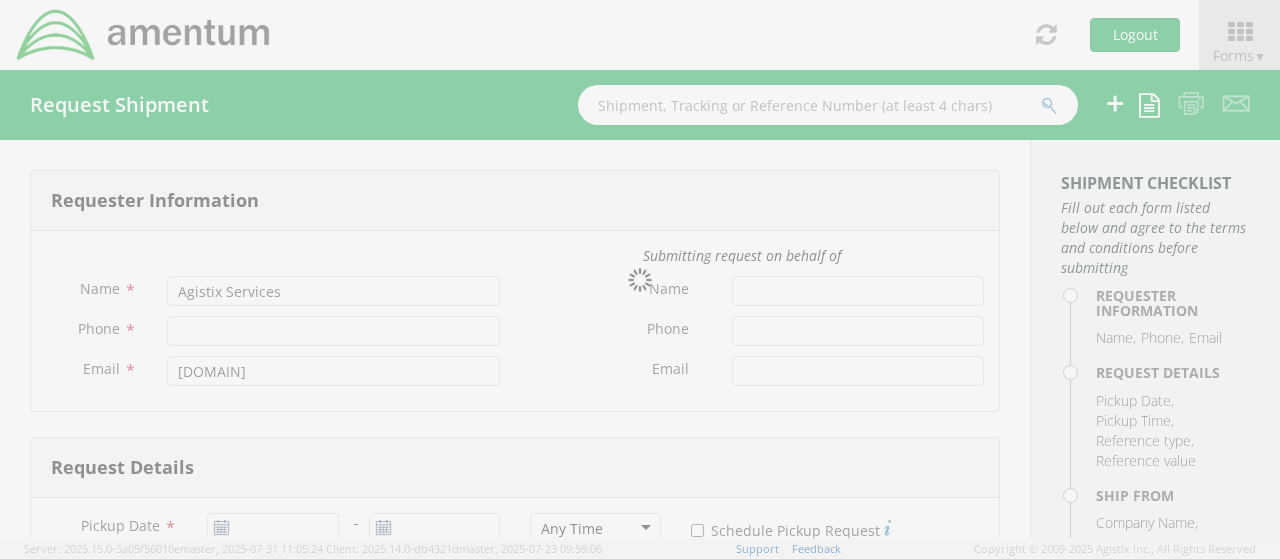 type on "[FIRST] [MIDDLE] [LAST]" 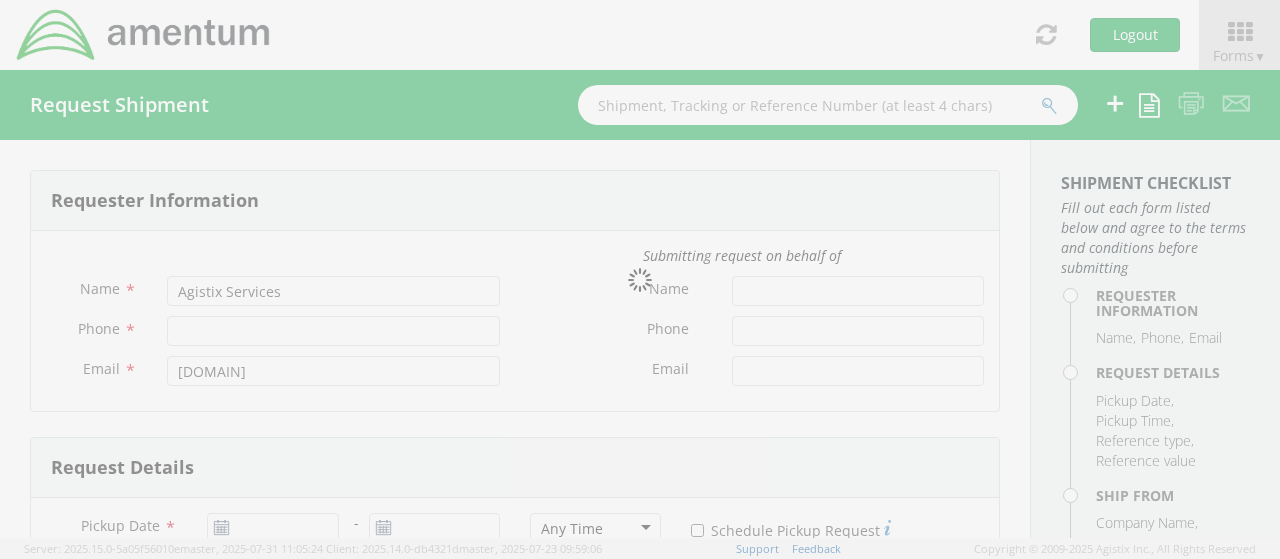 type on "+1-[PHONE]" 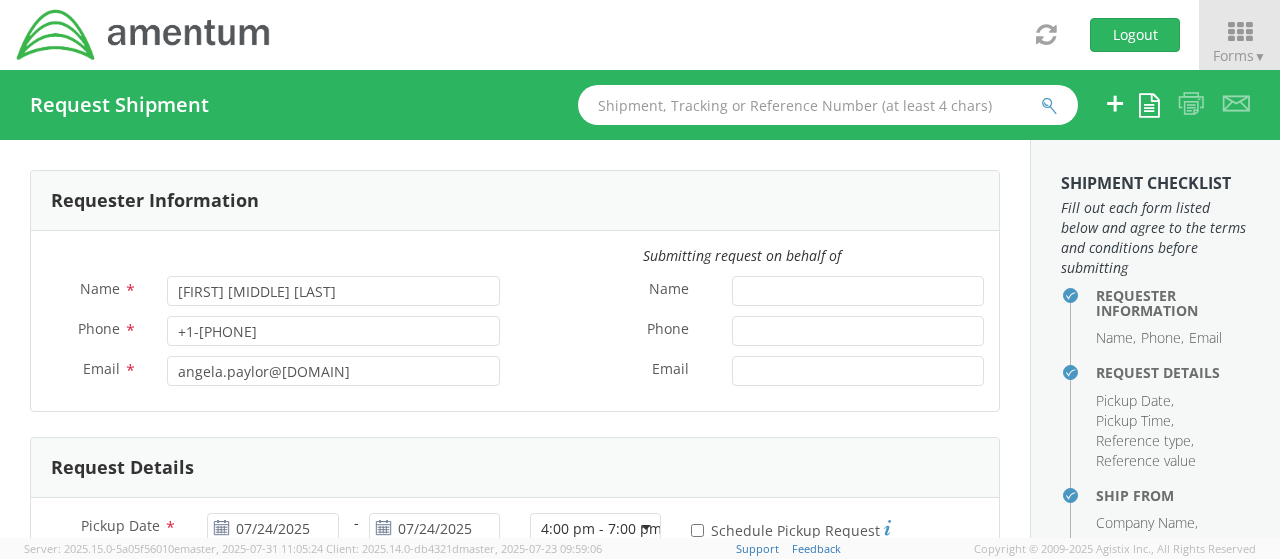 select on "OCCP.705446.FLCVA" 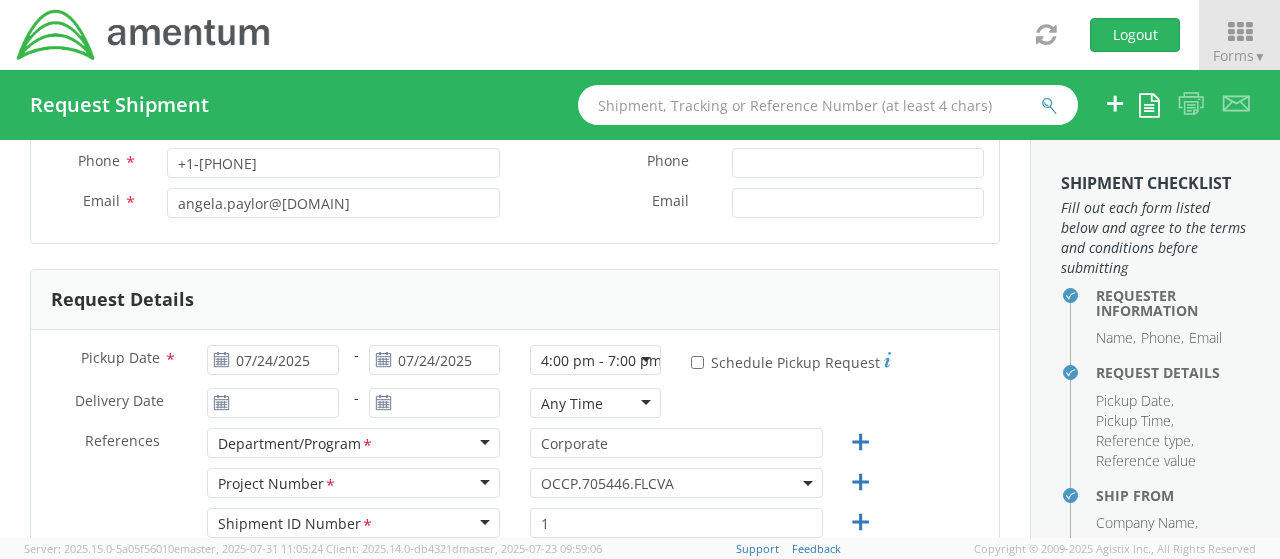 scroll, scrollTop: 200, scrollLeft: 0, axis: vertical 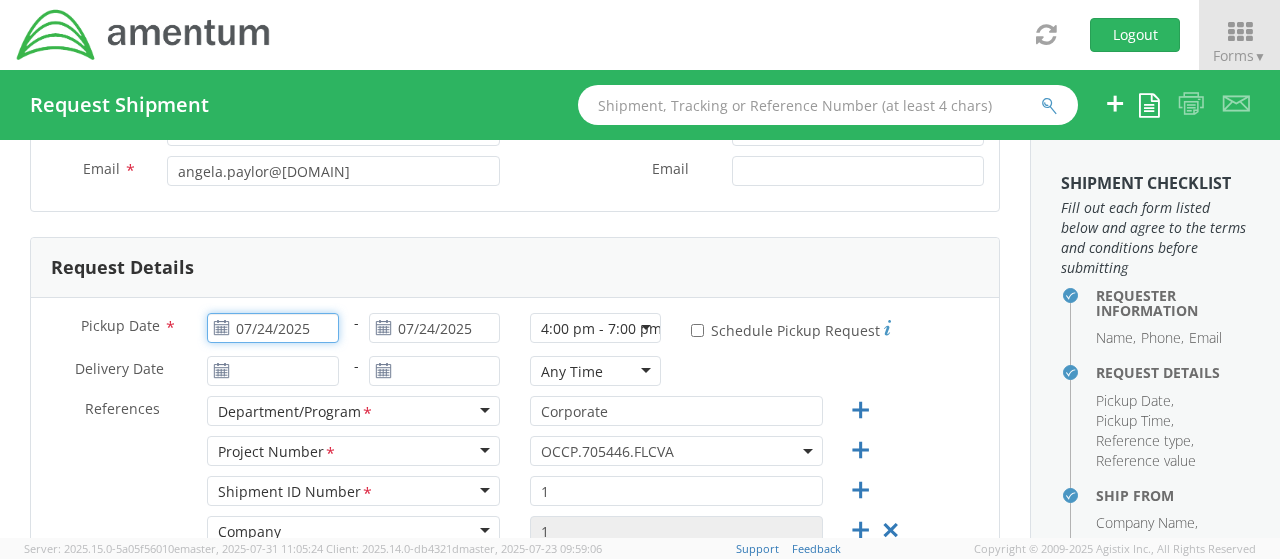 click on "07/24/2025" at bounding box center (272, 328) 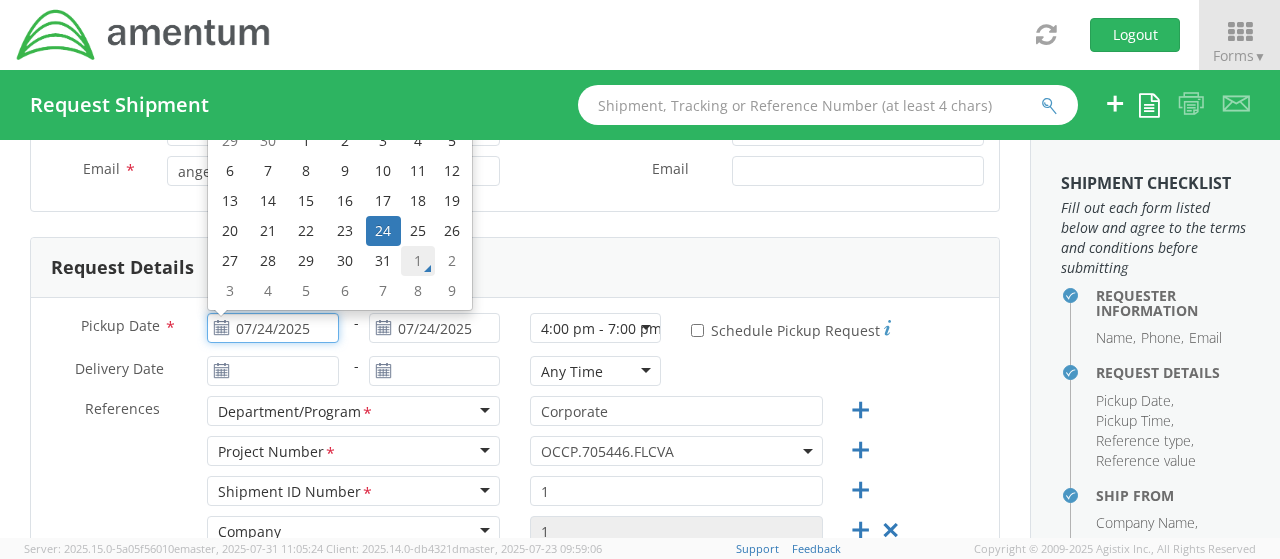 click on "1" at bounding box center [418, 261] 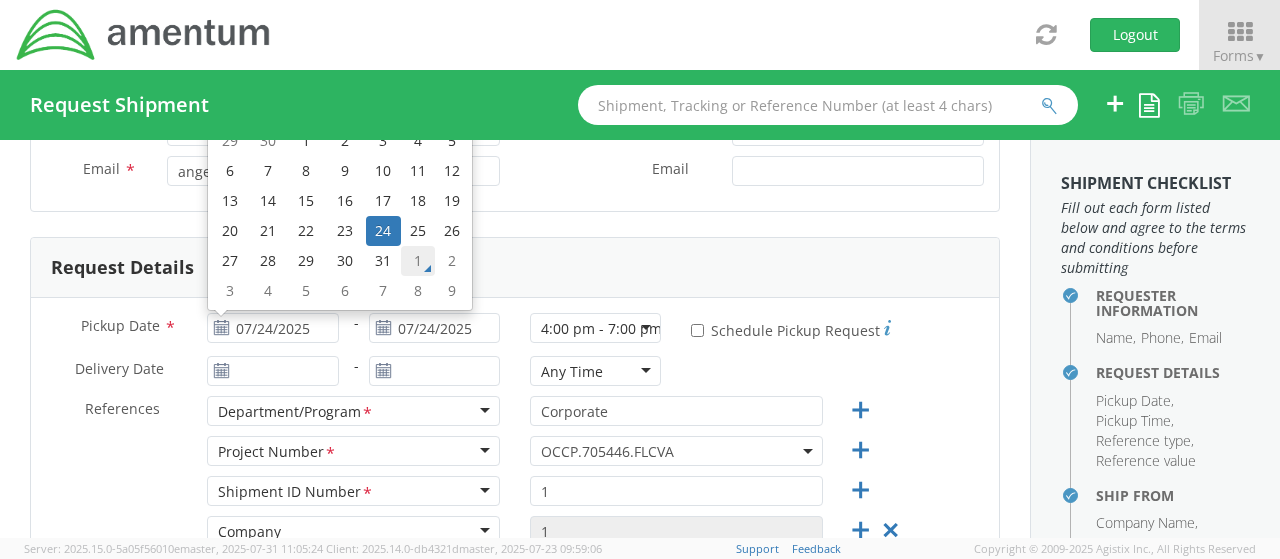 type on "08/01/2025" 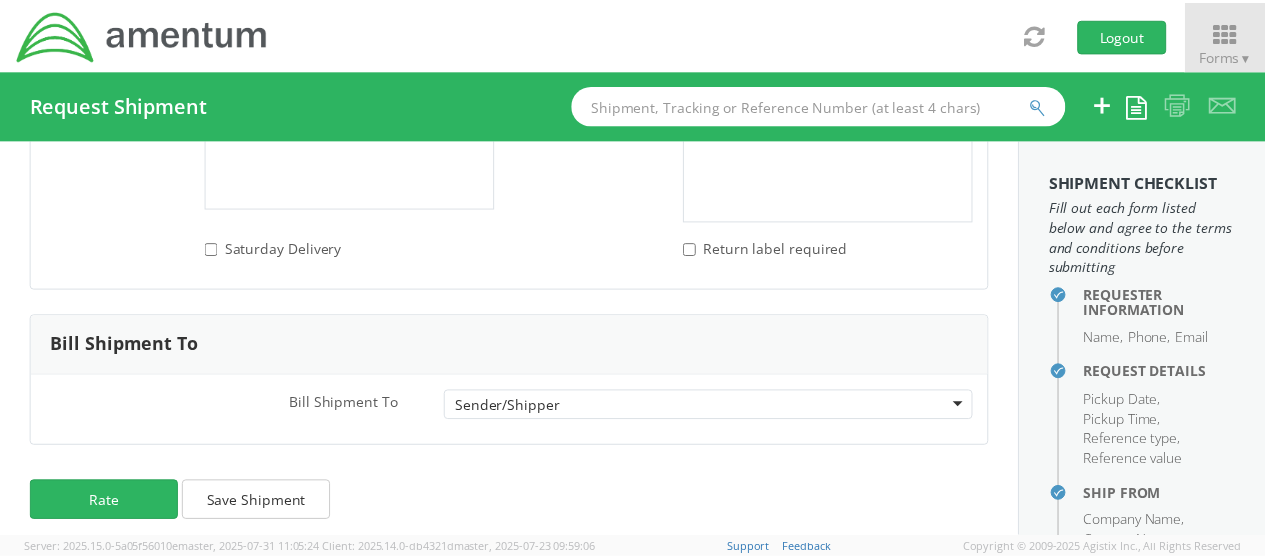 scroll, scrollTop: 3042, scrollLeft: 0, axis: vertical 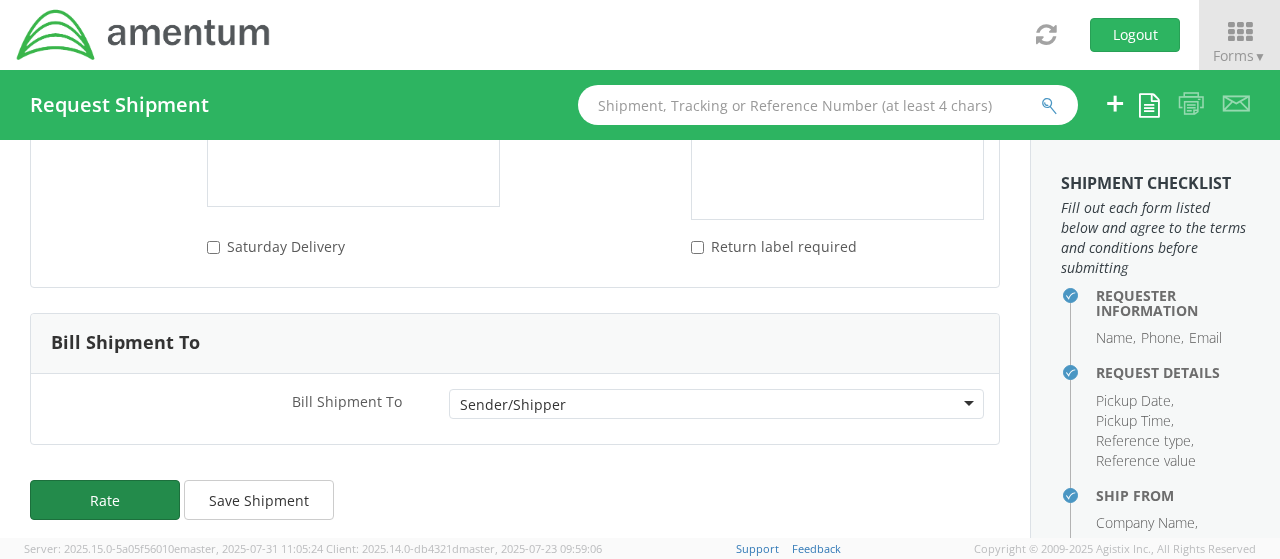 click on "Rate" at bounding box center (105, 500) 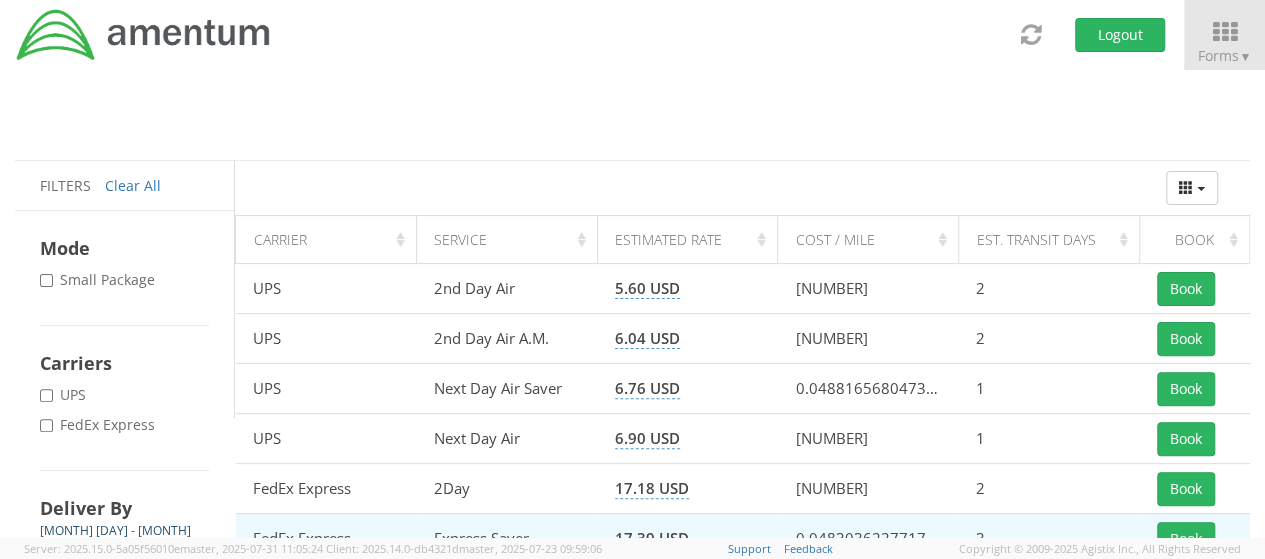 scroll, scrollTop: 200, scrollLeft: 0, axis: vertical 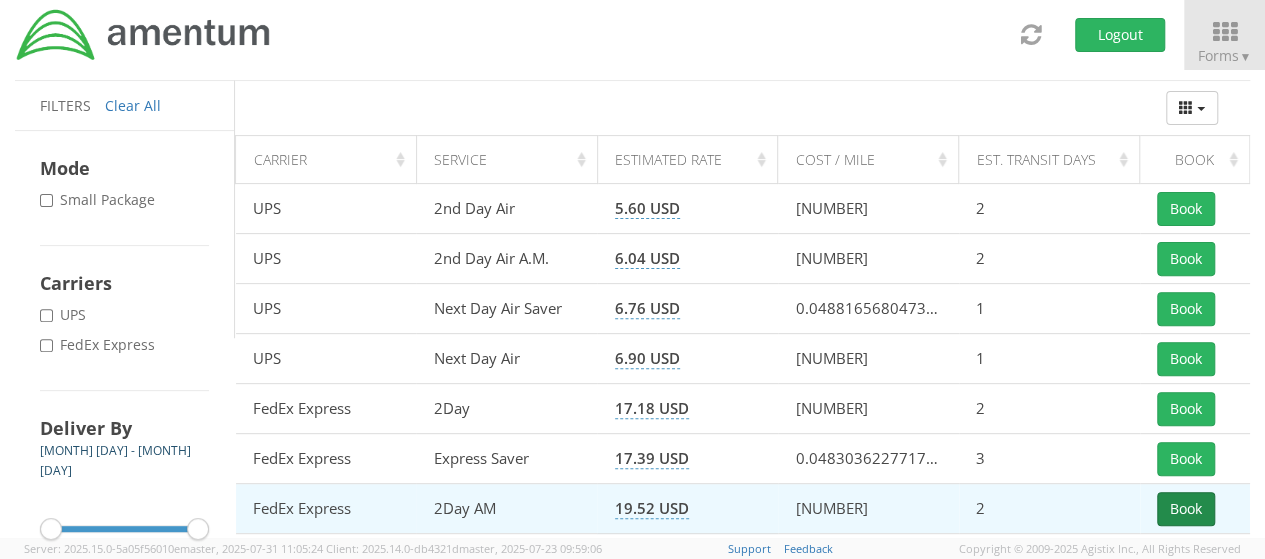 click on "Book" at bounding box center [1186, 509] 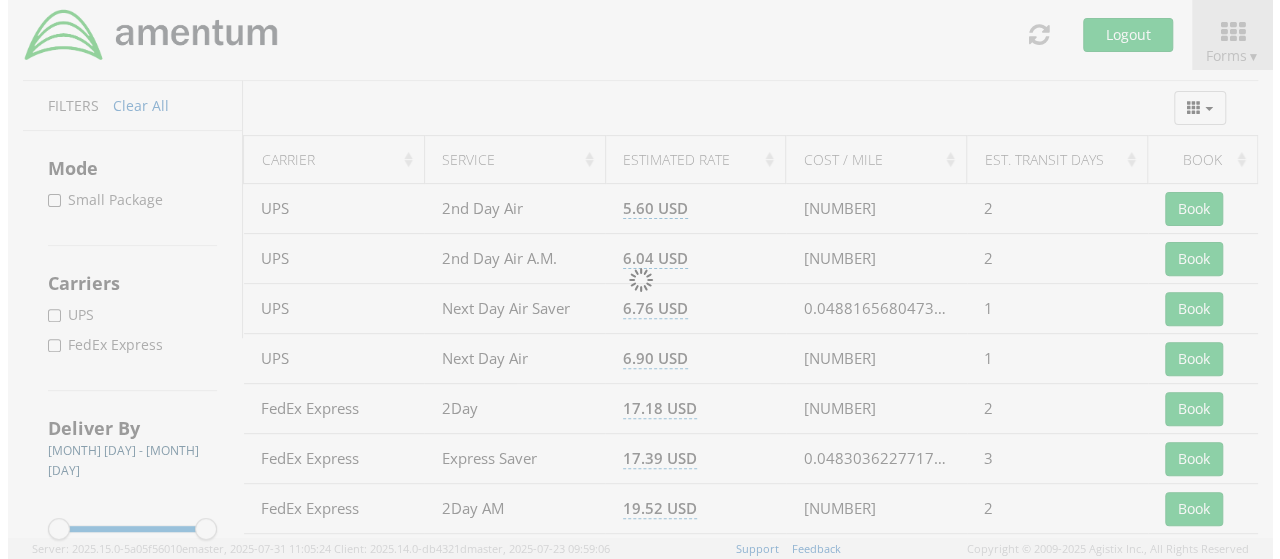scroll, scrollTop: 0, scrollLeft: 0, axis: both 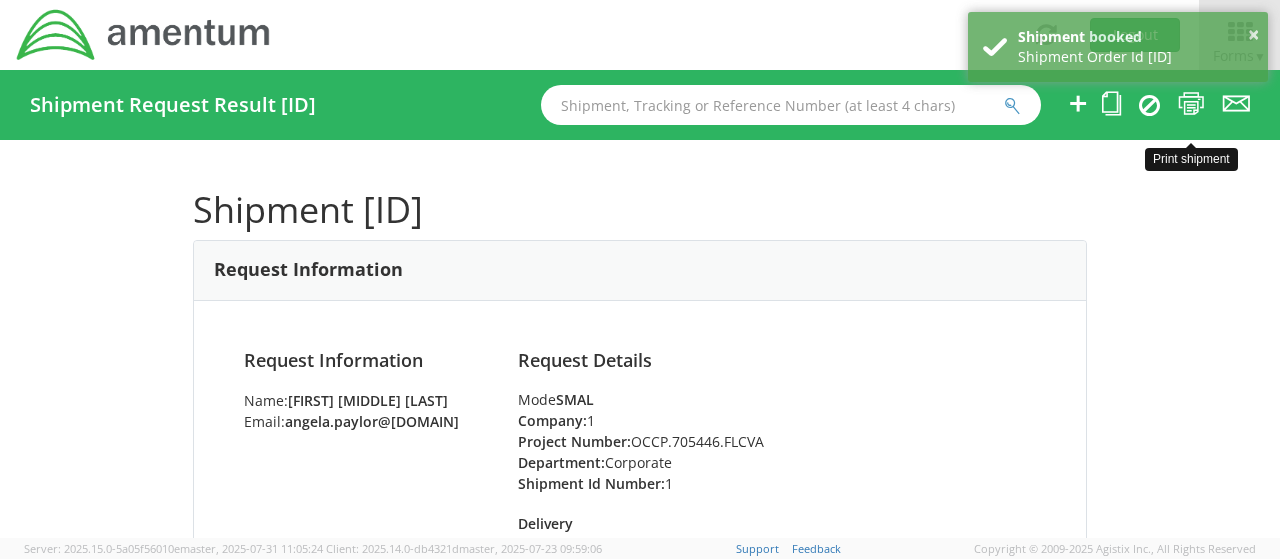 click at bounding box center (1191, 103) 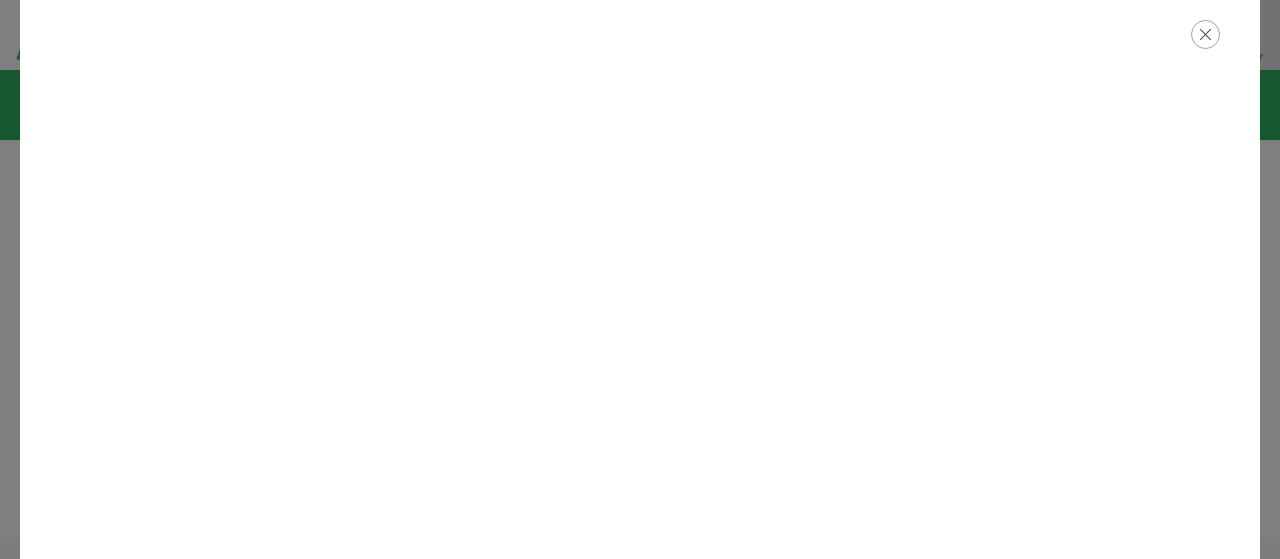 click at bounding box center (1205, 34) 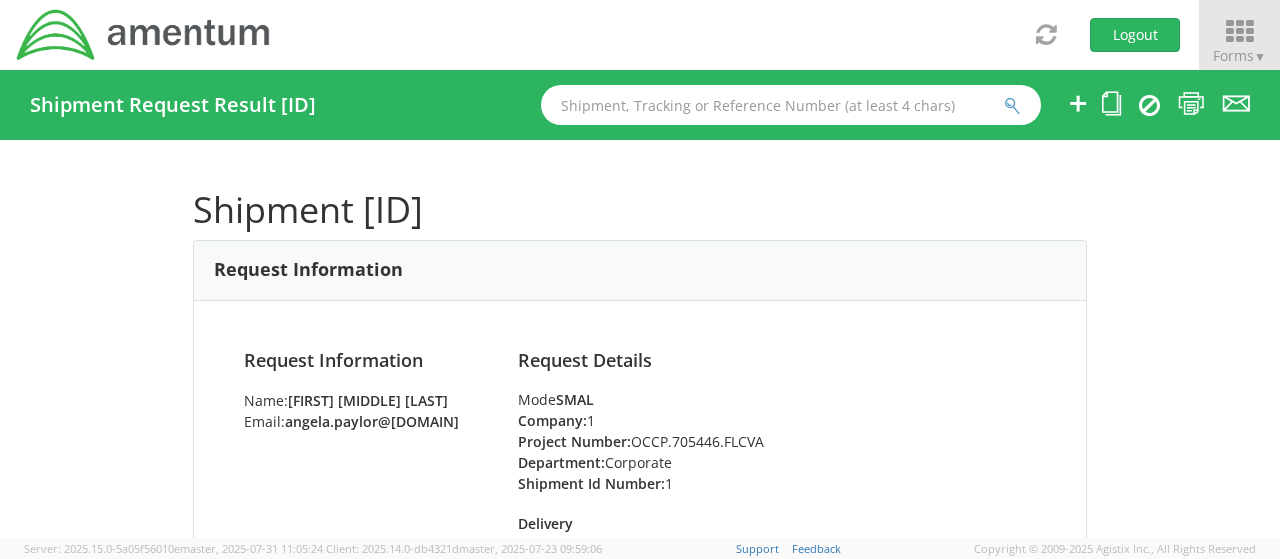 click at bounding box center (1239, 32) 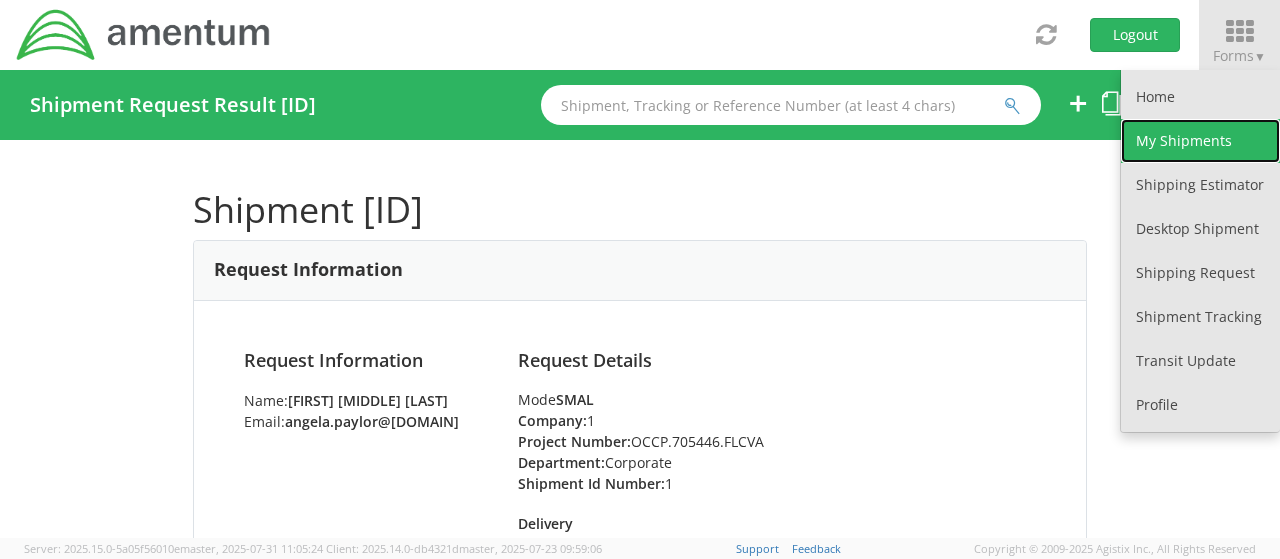click on "My Shipments" at bounding box center (1200, 141) 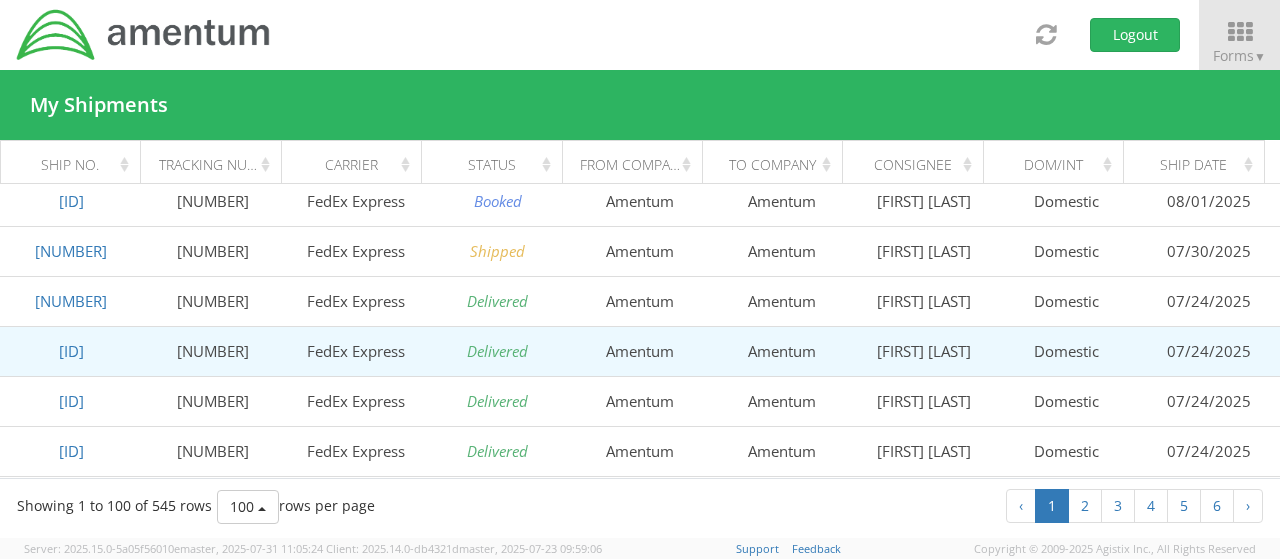scroll, scrollTop: 100, scrollLeft: 0, axis: vertical 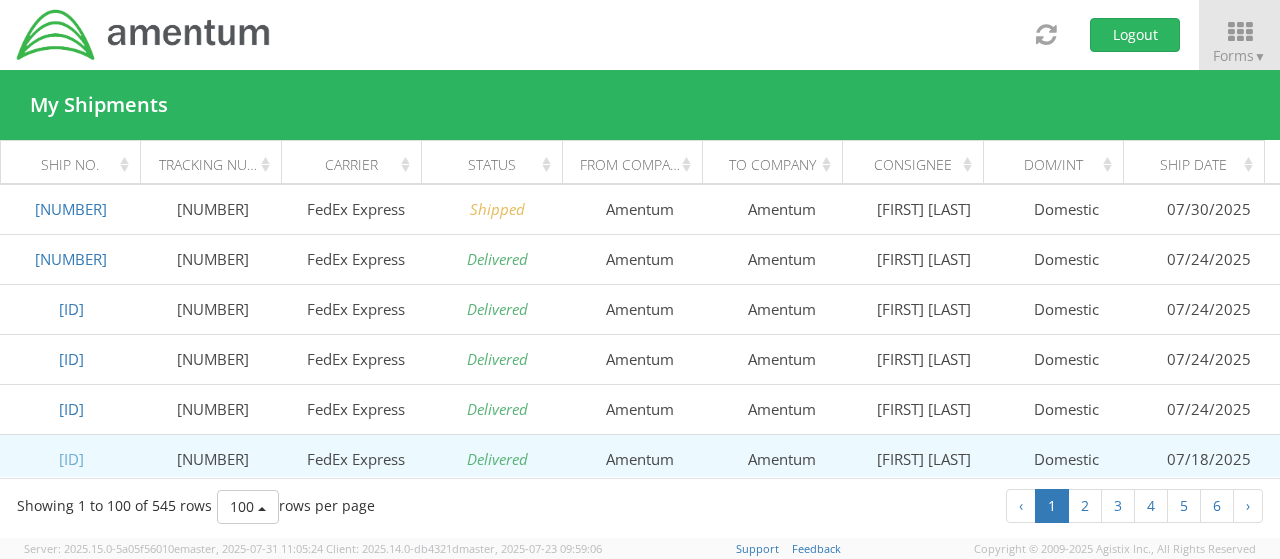 click on "[ID]" at bounding box center (71, 459) 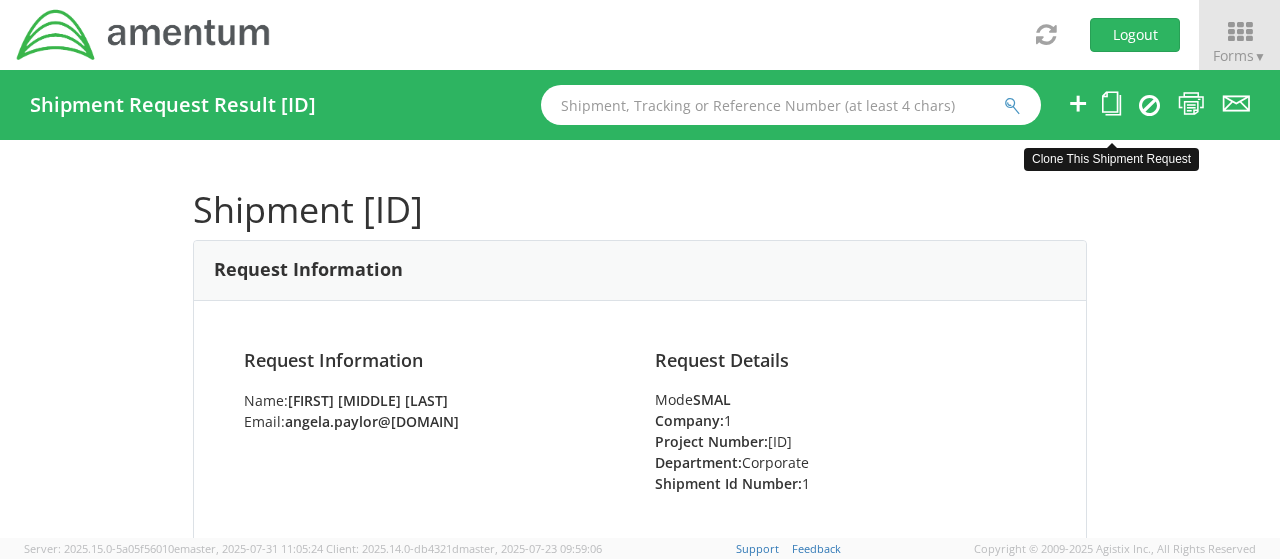 click at bounding box center (1111, 103) 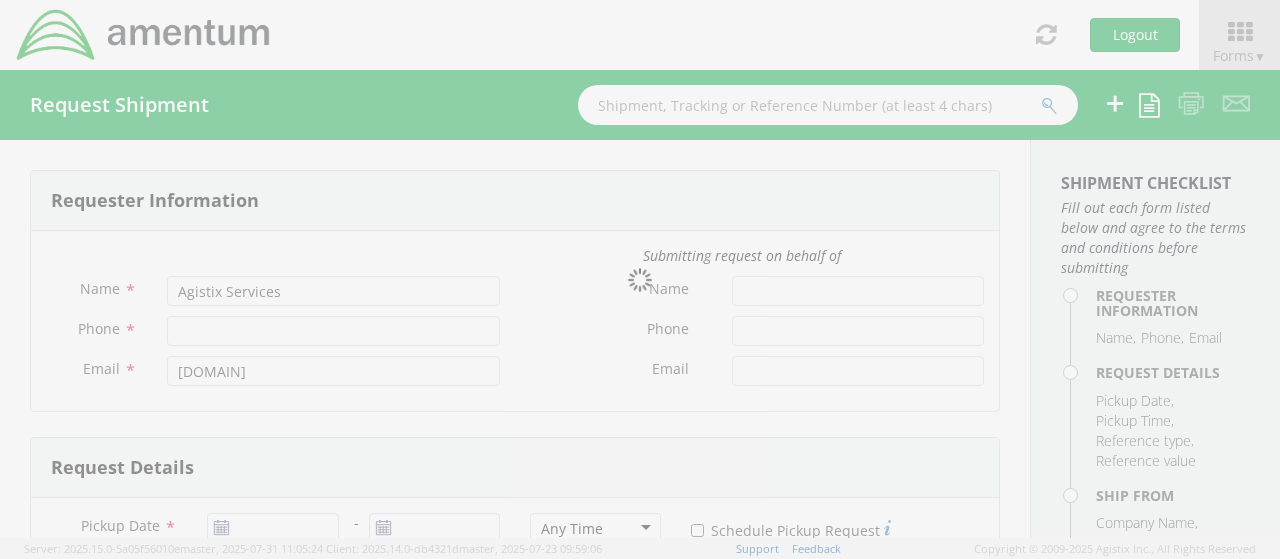 type on "[FIRST] [MIDDLE] [LAST]" 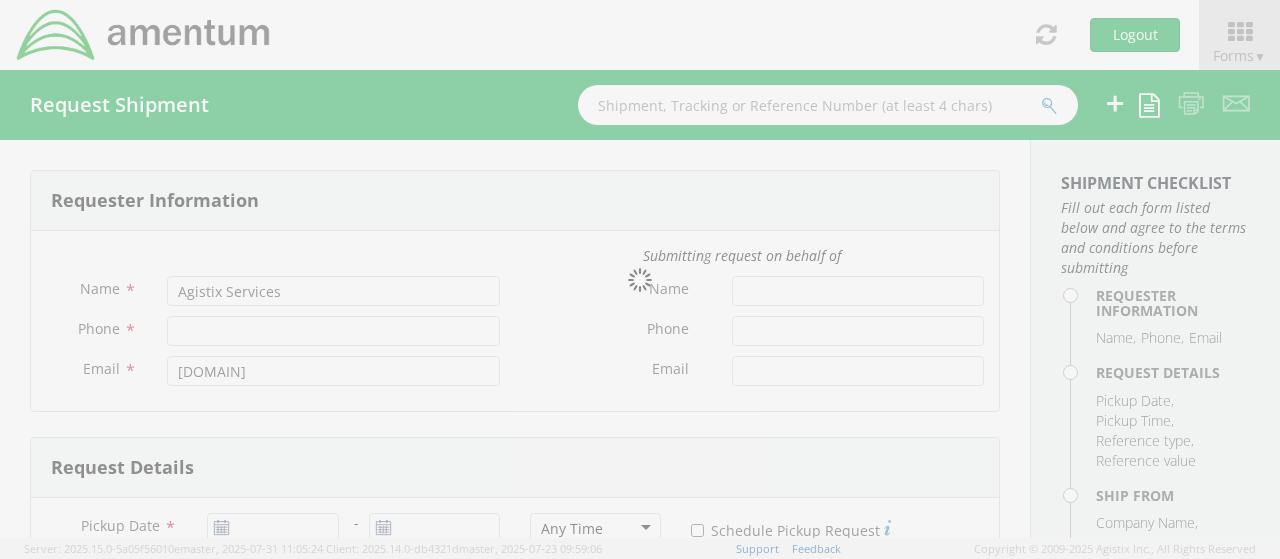 type on "[PHONE]" 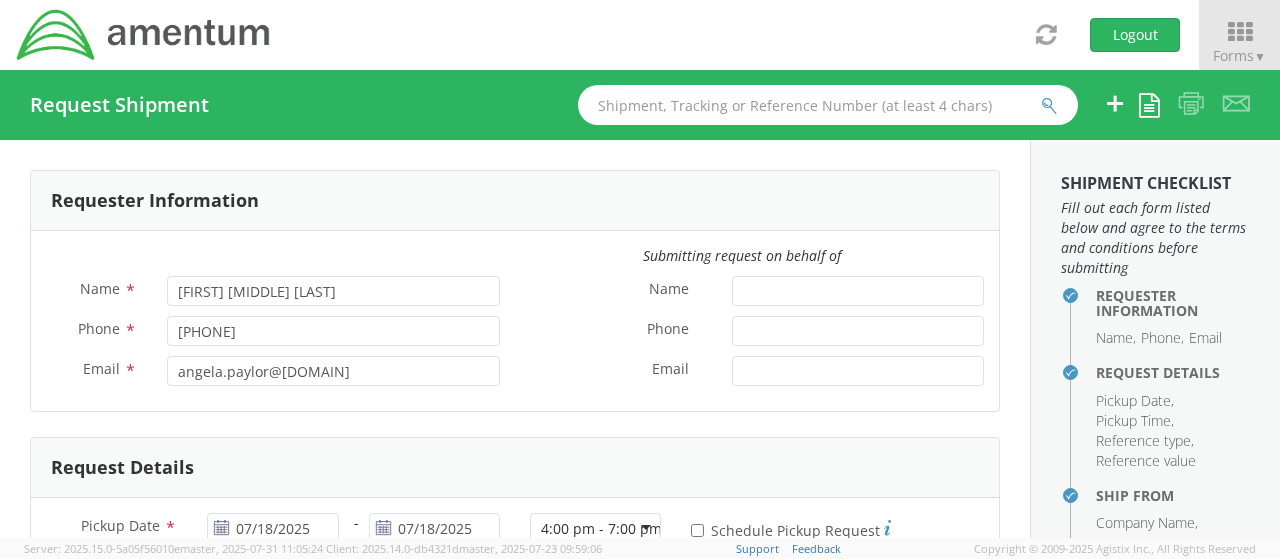 scroll, scrollTop: 100, scrollLeft: 0, axis: vertical 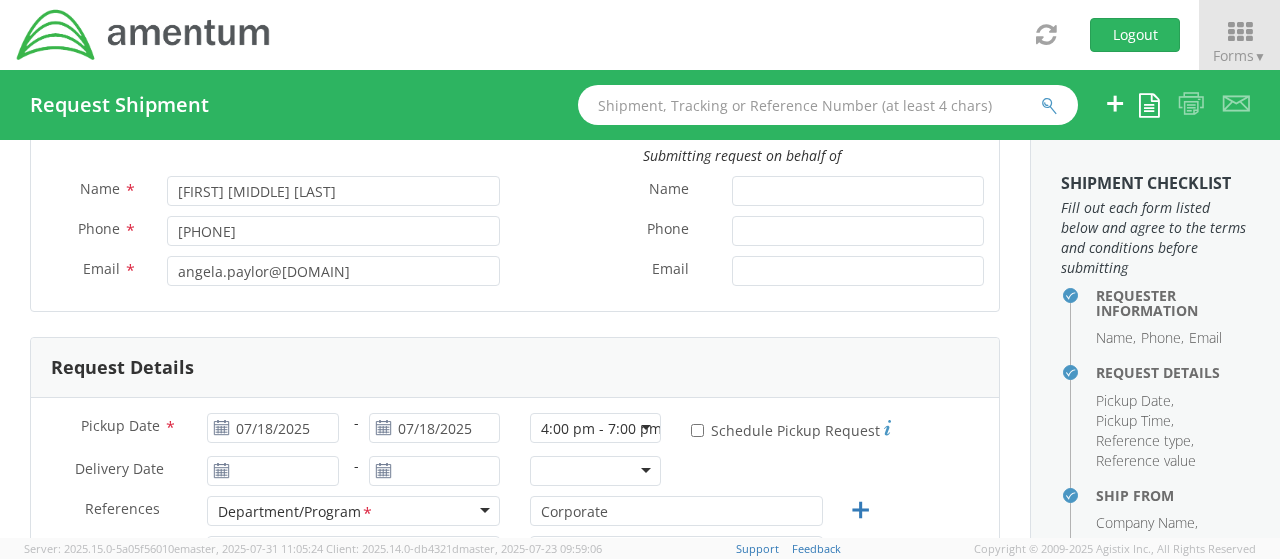 select on "[ID]" 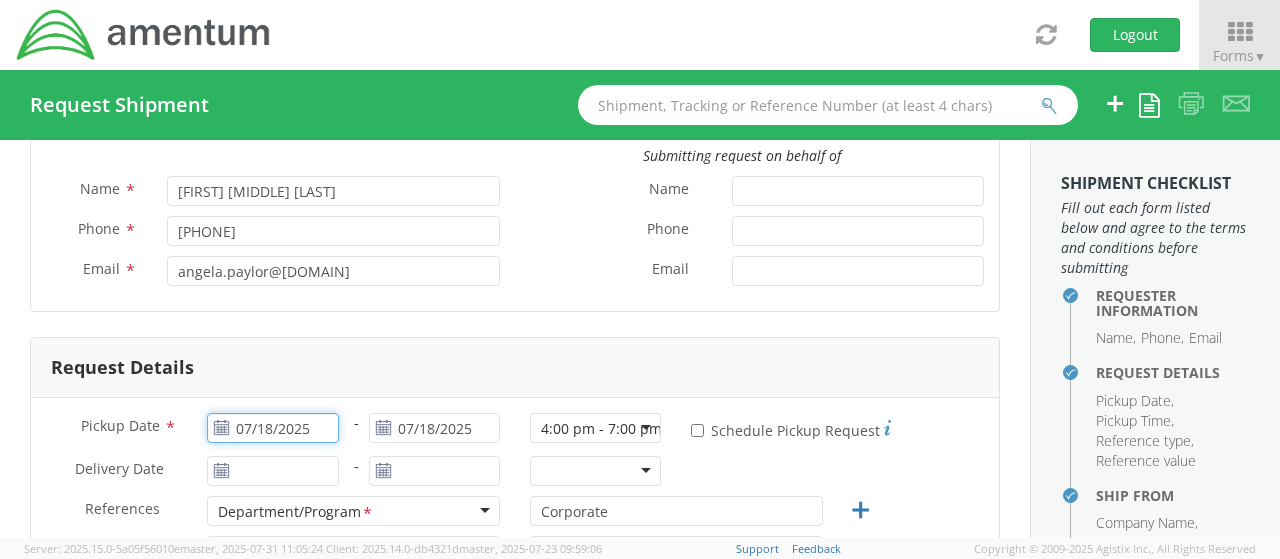 click on "07/18/2025" at bounding box center (272, 428) 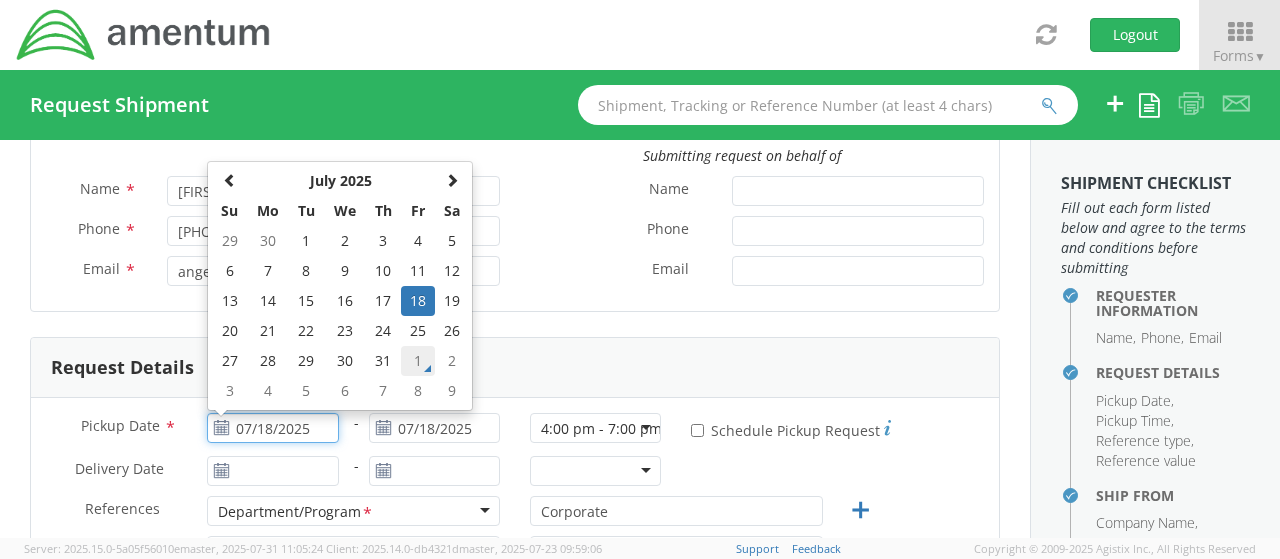 click on "1" at bounding box center [418, 361] 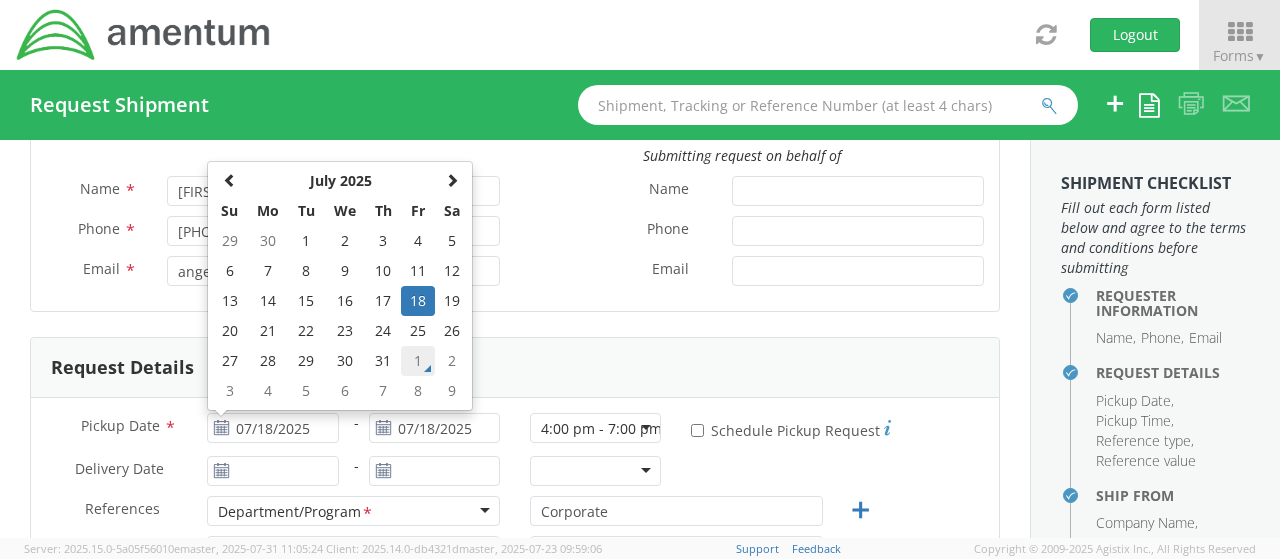 type on "08/01/2025" 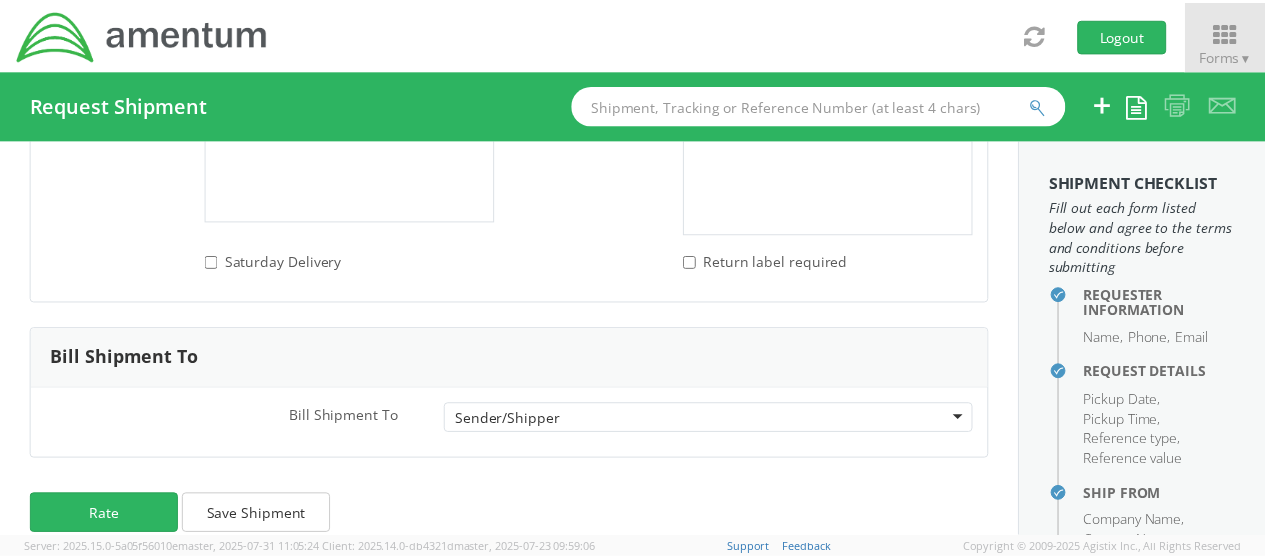 scroll, scrollTop: 3042, scrollLeft: 0, axis: vertical 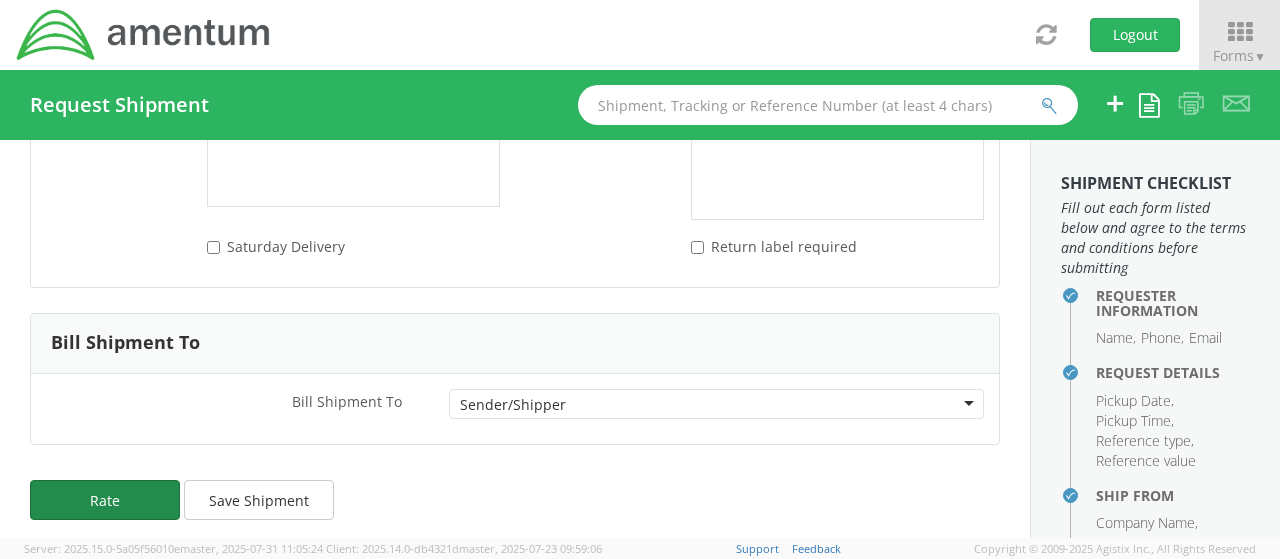 click on "Rate" at bounding box center (105, 500) 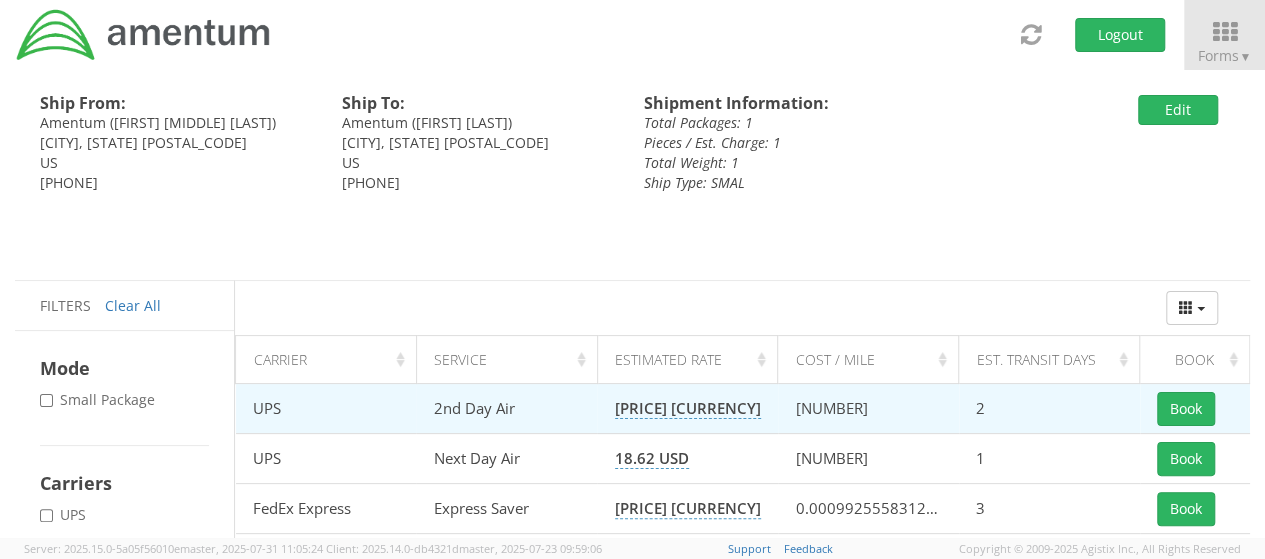 scroll, scrollTop: 199, scrollLeft: 0, axis: vertical 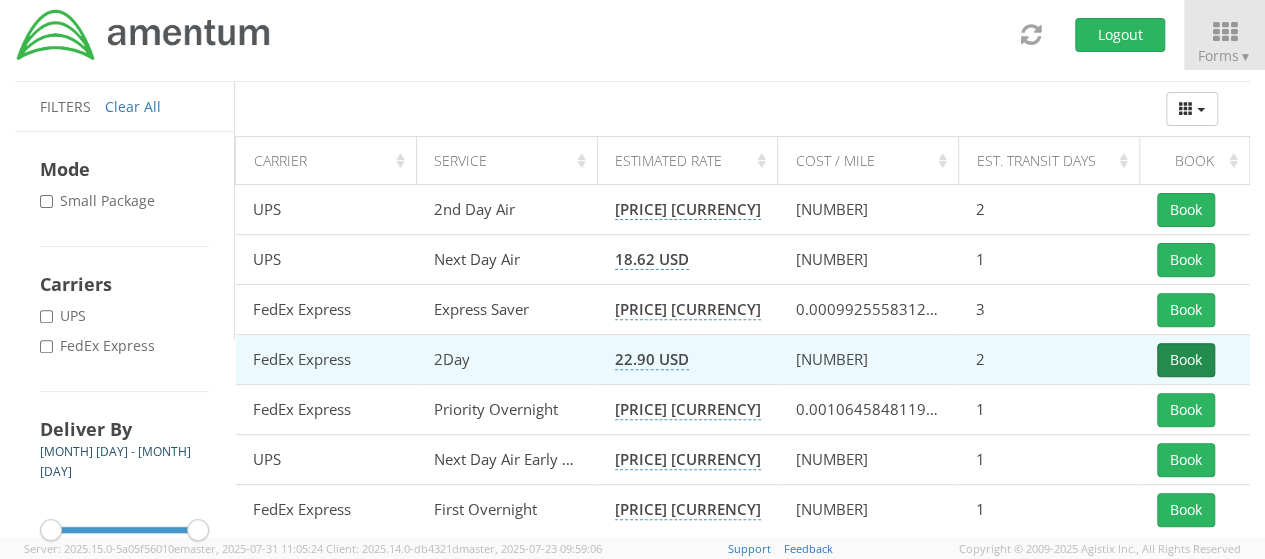 click on "Book" at bounding box center (1186, 360) 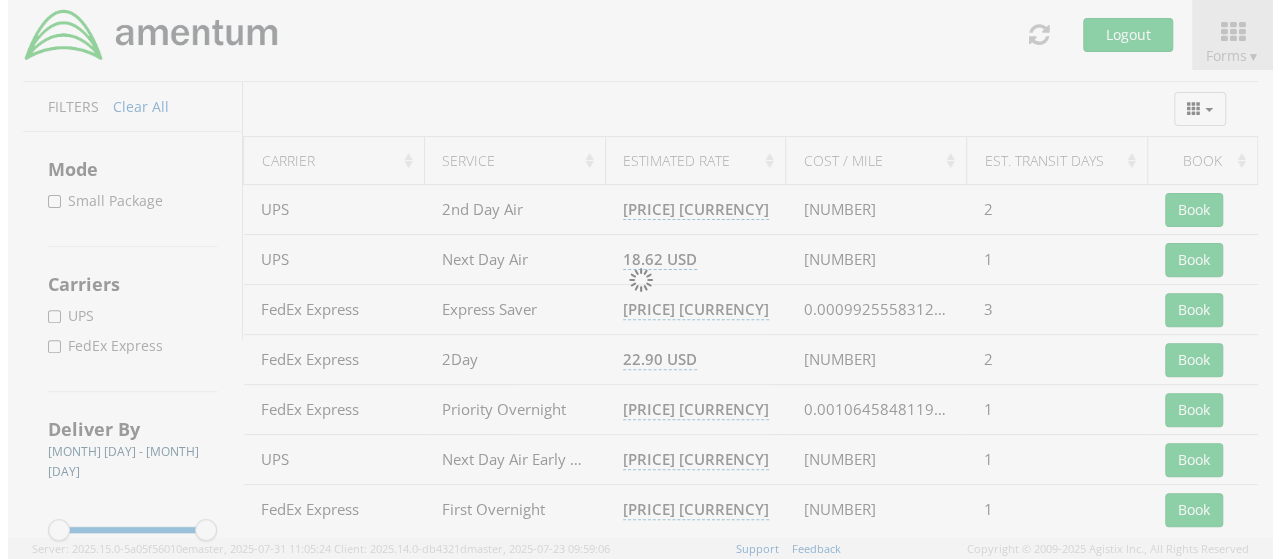 scroll, scrollTop: 0, scrollLeft: 0, axis: both 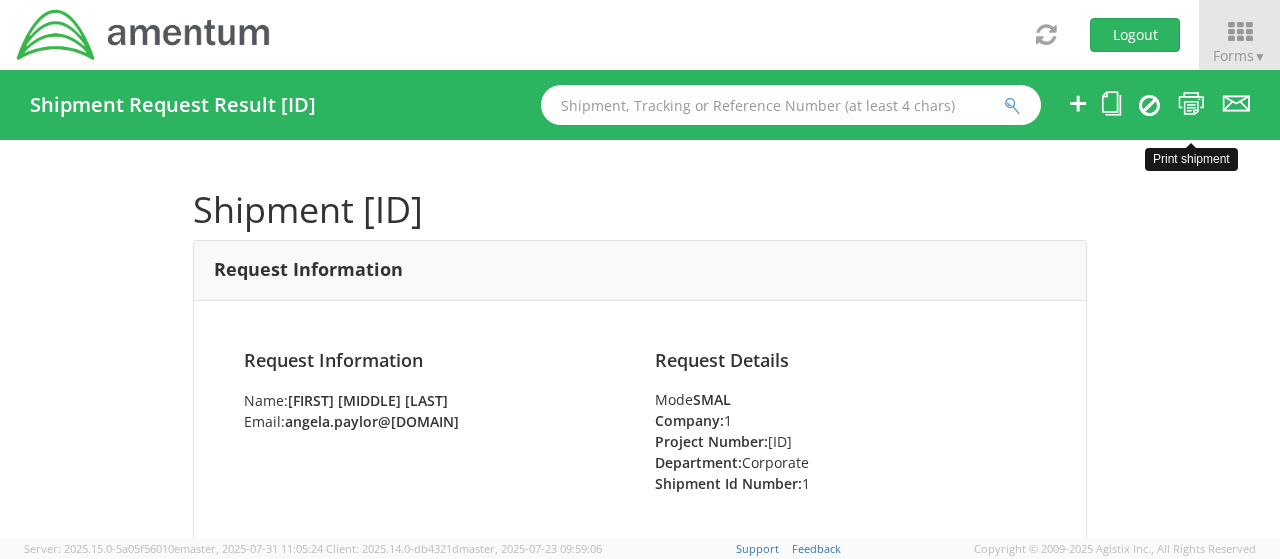 click at bounding box center (1191, 103) 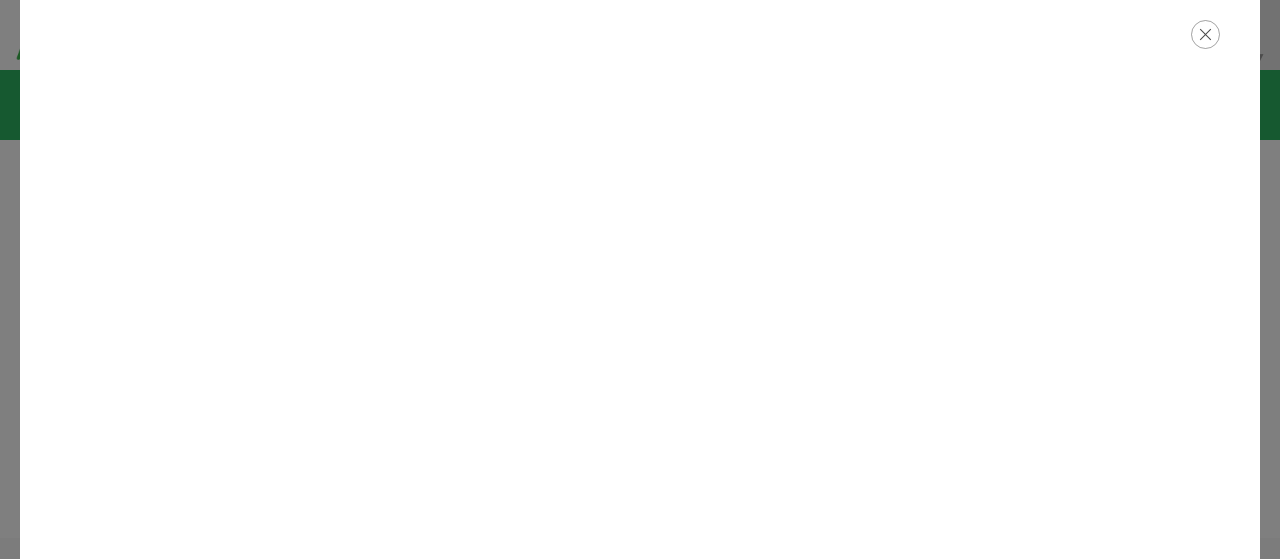 click at bounding box center (1205, 34) 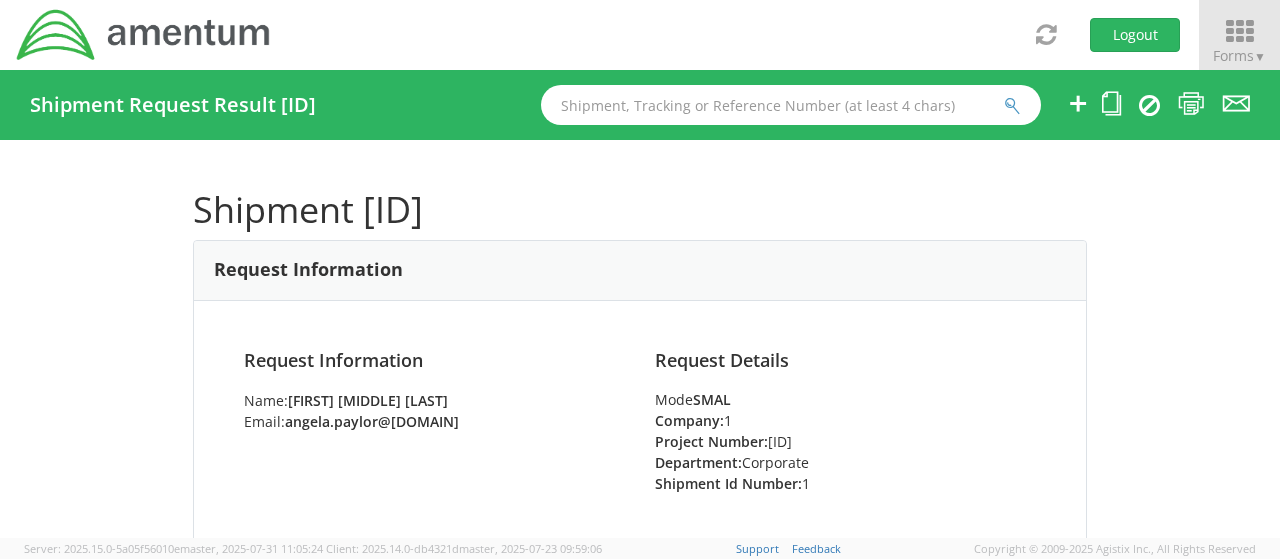 click at bounding box center [1239, 32] 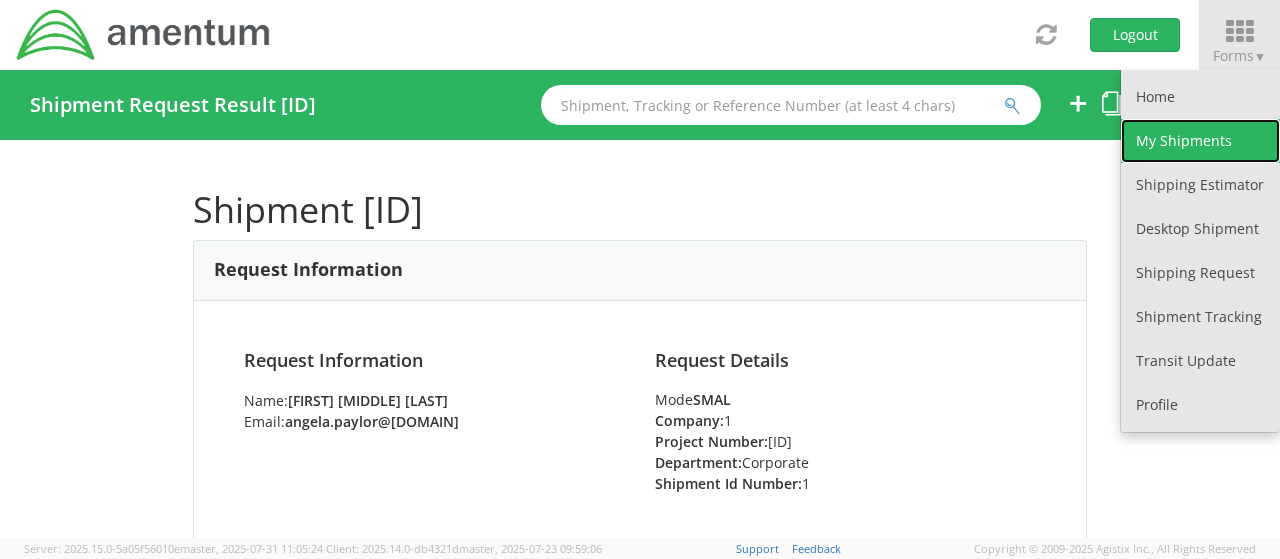 click on "My Shipments" at bounding box center (1200, 141) 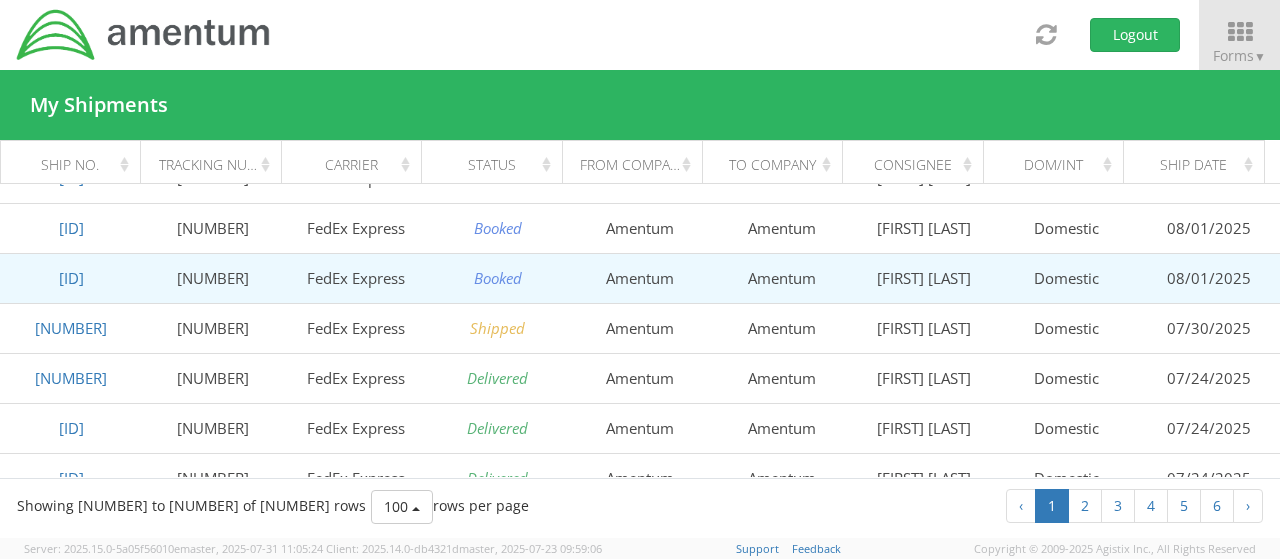 scroll, scrollTop: 0, scrollLeft: 0, axis: both 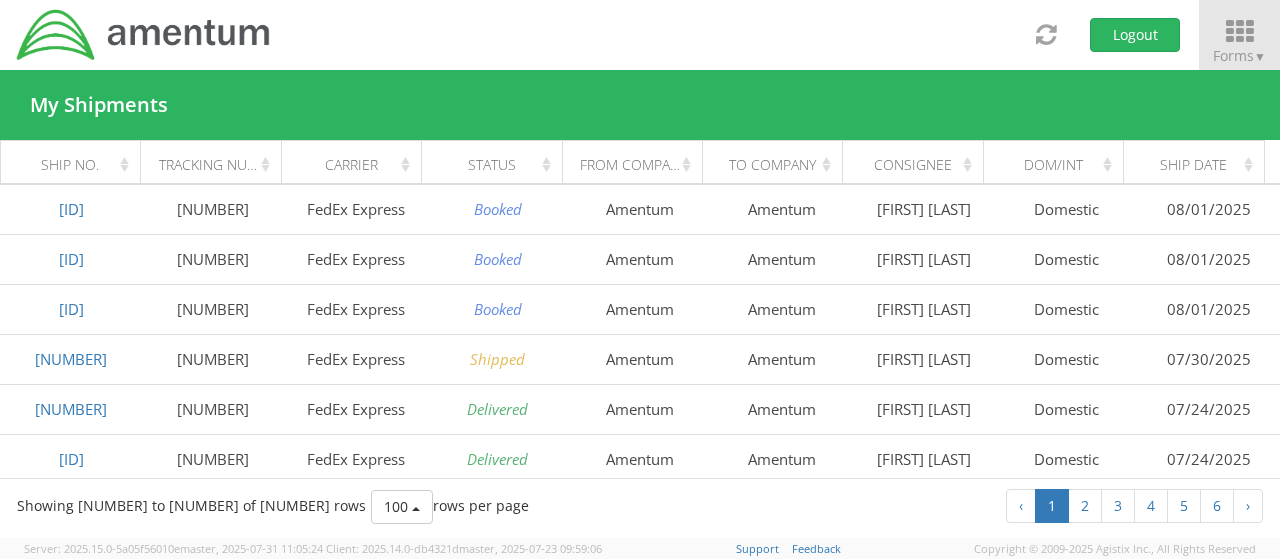 click at bounding box center (1239, 32) 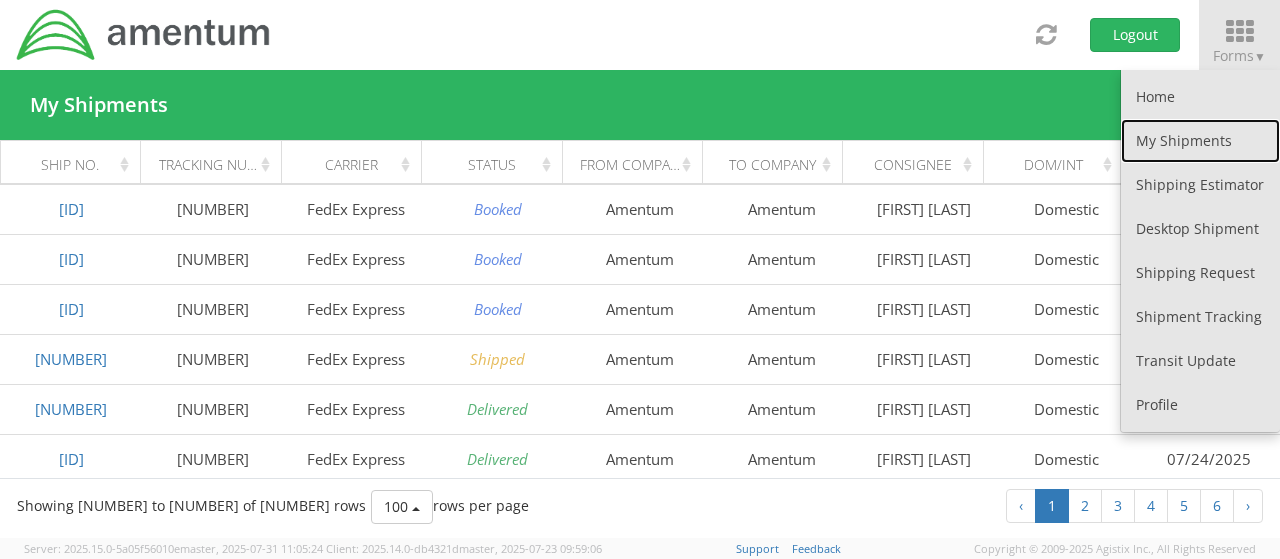 click on "My Shipments" at bounding box center [1200, 141] 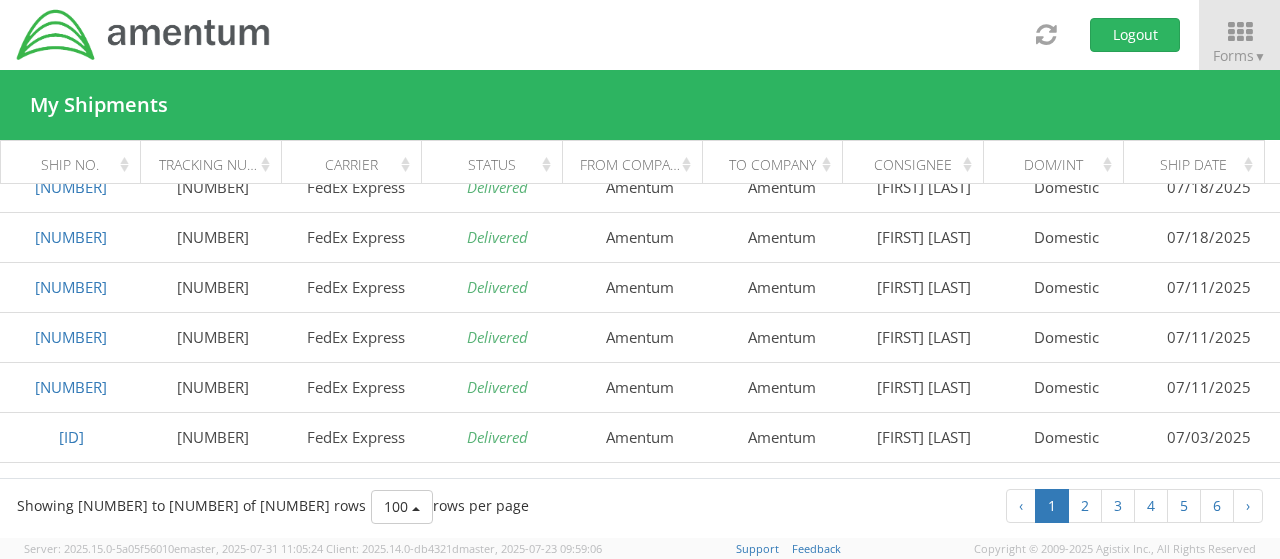 scroll, scrollTop: 500, scrollLeft: 0, axis: vertical 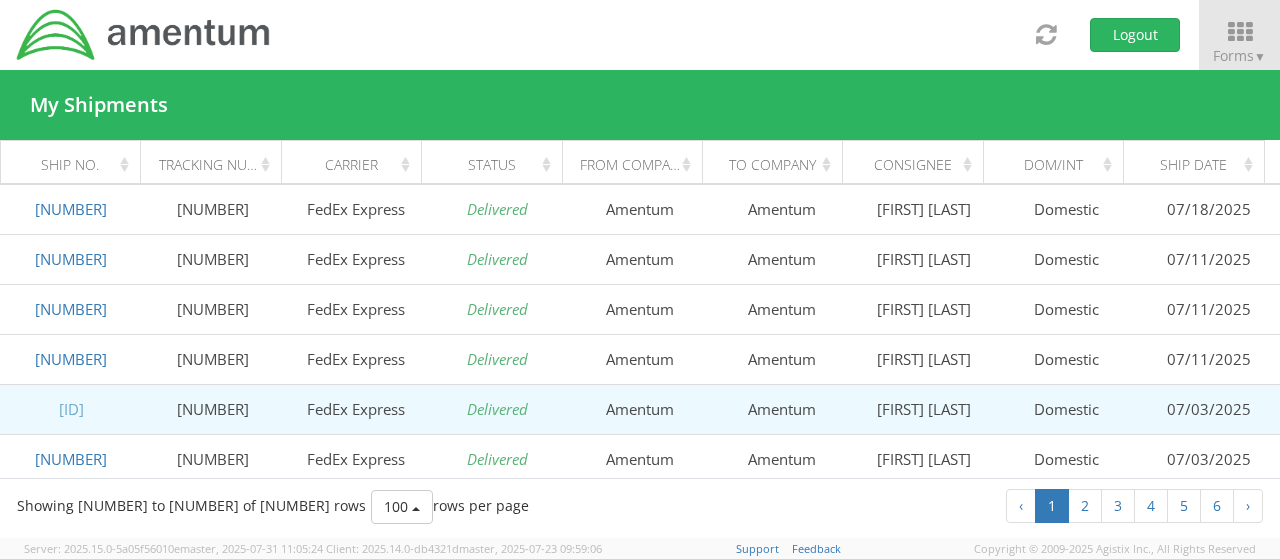 click on "[ID]" at bounding box center [71, 409] 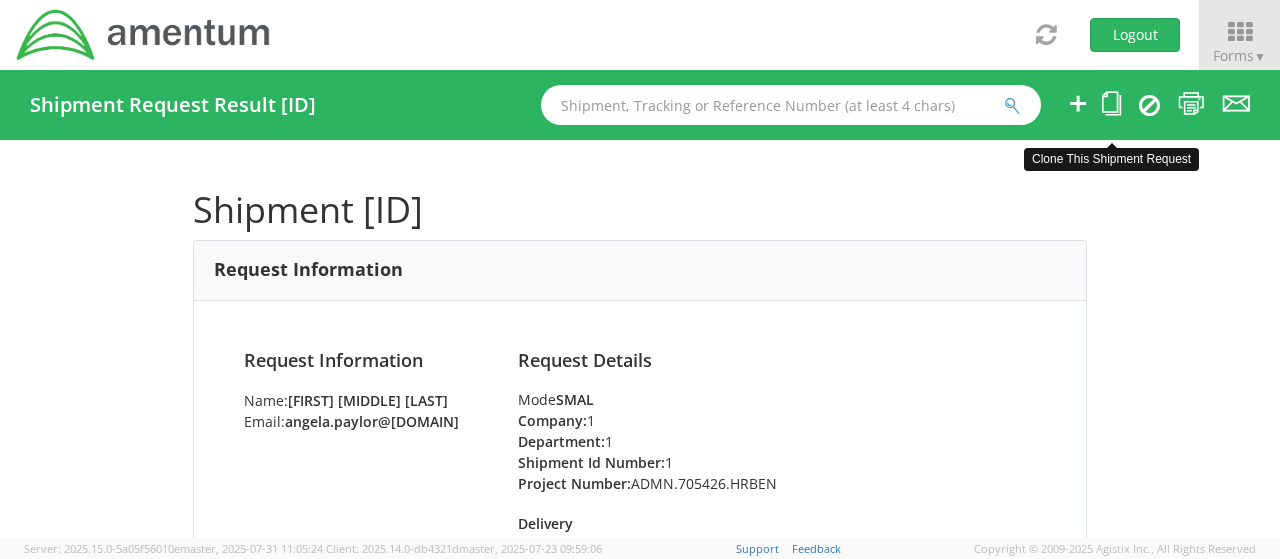click at bounding box center (1111, 103) 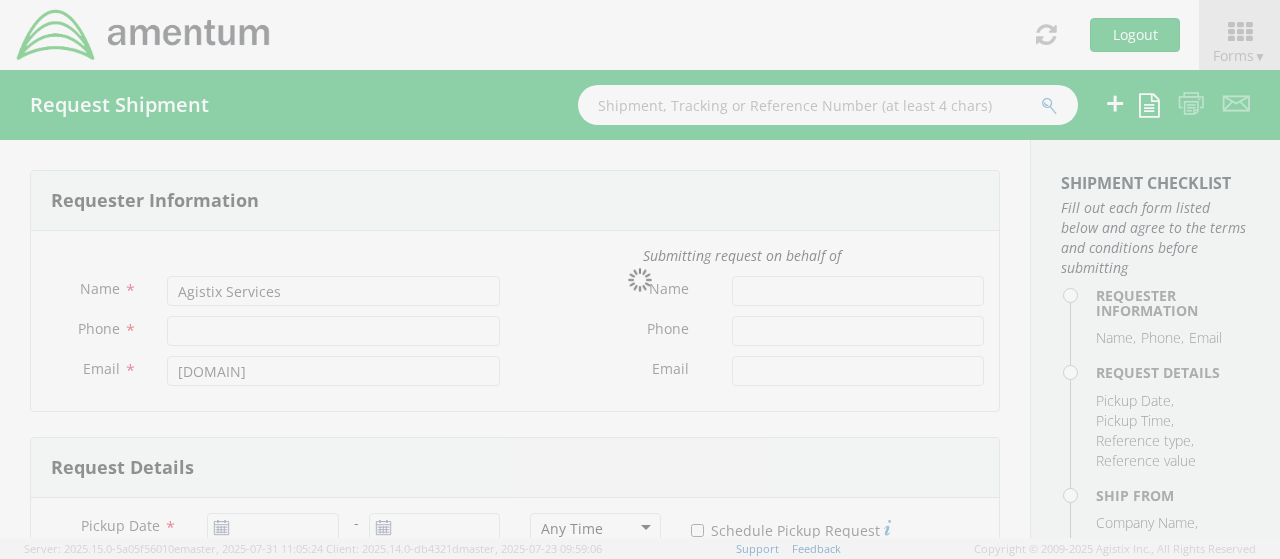 type on "[FIRST] [MIDDLE] [LAST]" 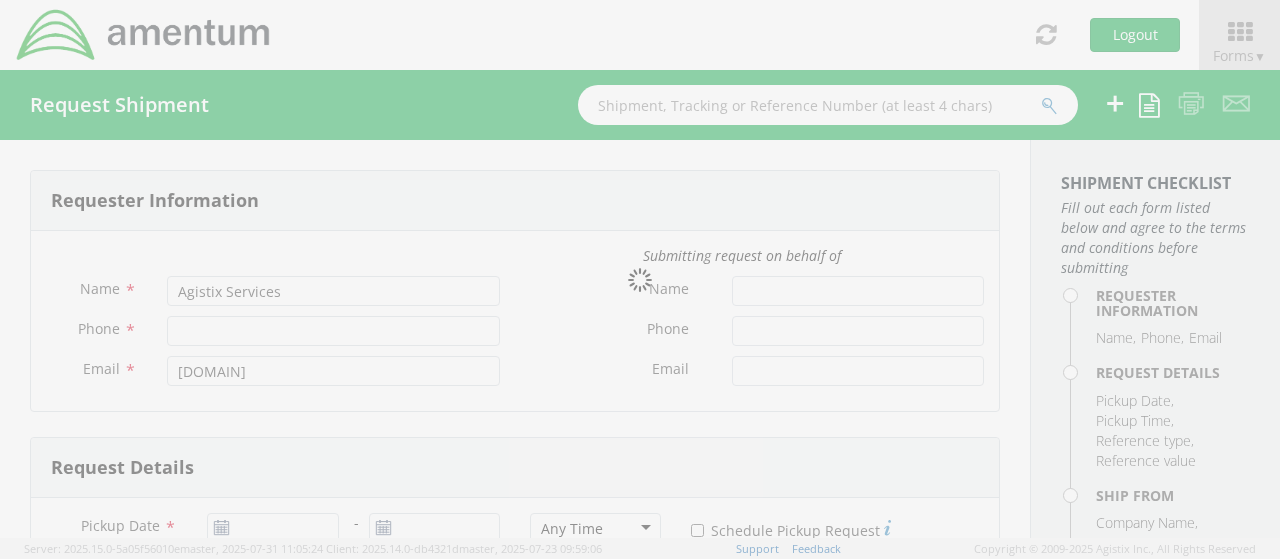 type on "[PHONE]" 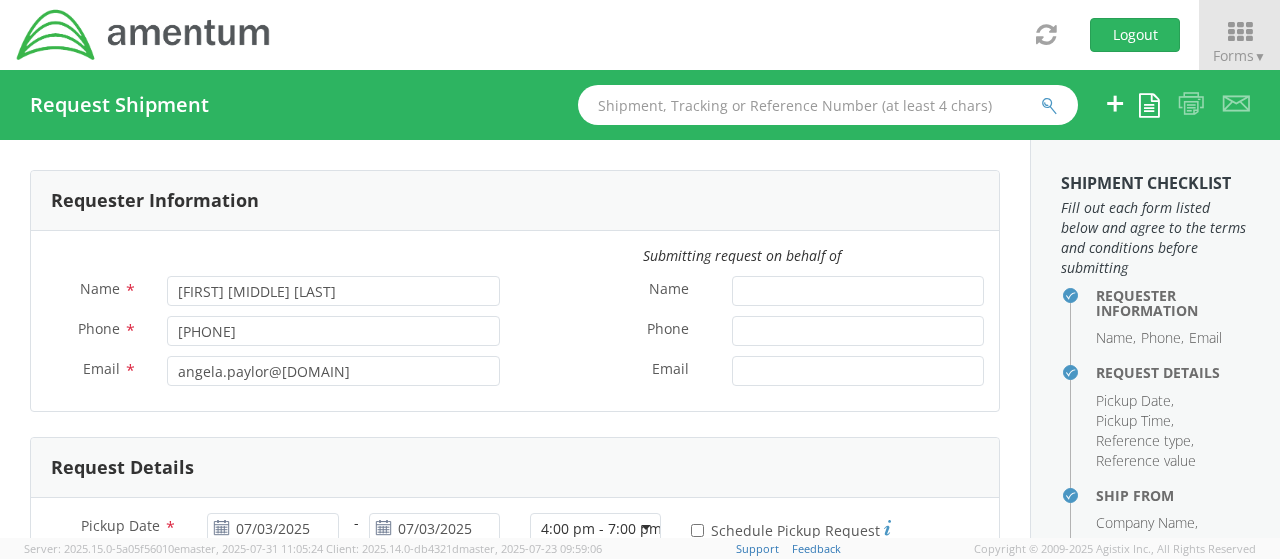 select on "ADMN.705426.HRBEN" 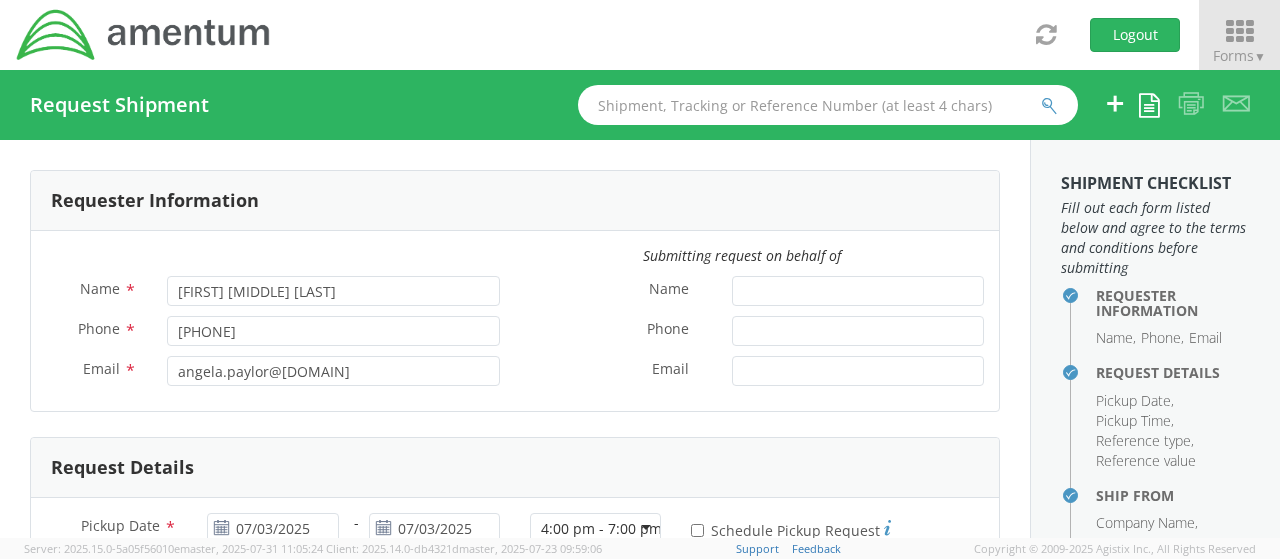 click at bounding box center [1239, 32] 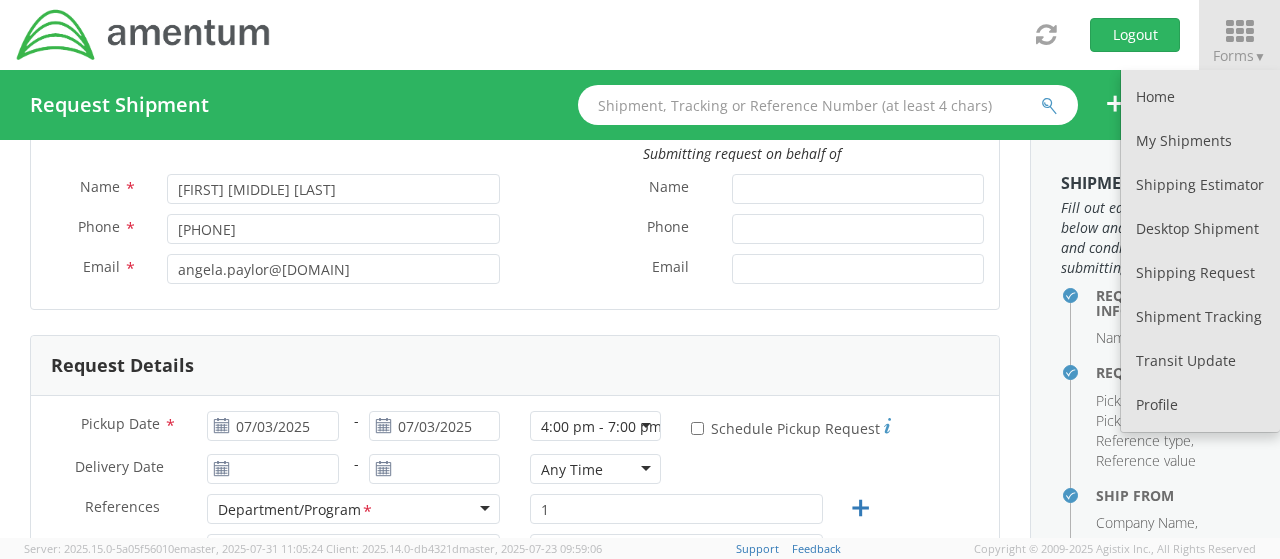 scroll, scrollTop: 200, scrollLeft: 0, axis: vertical 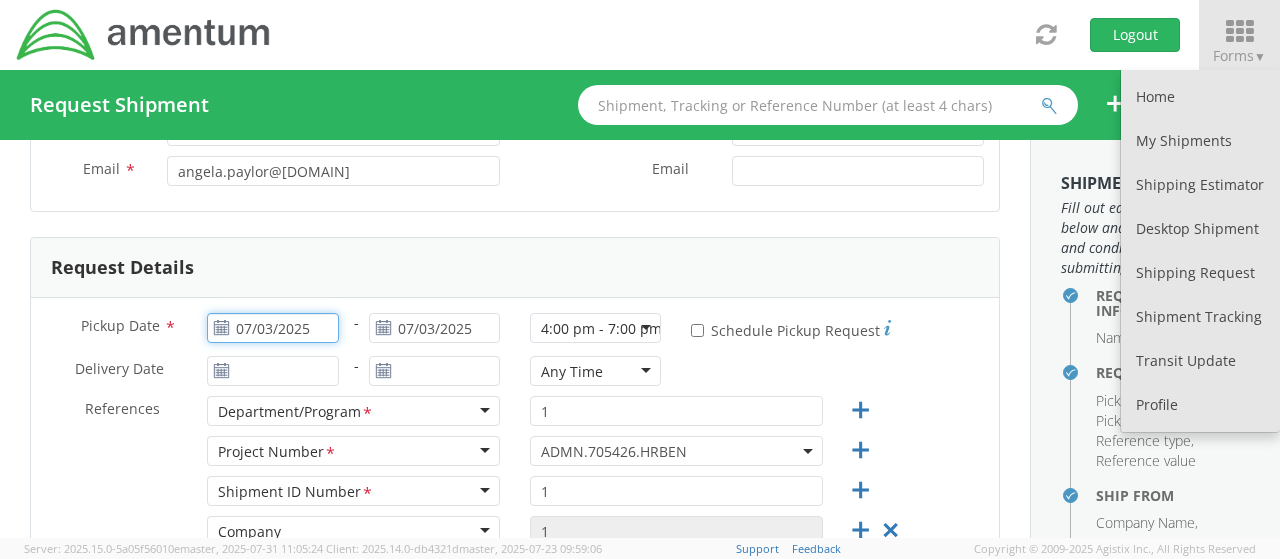 click on "07/03/2025" at bounding box center (272, 328) 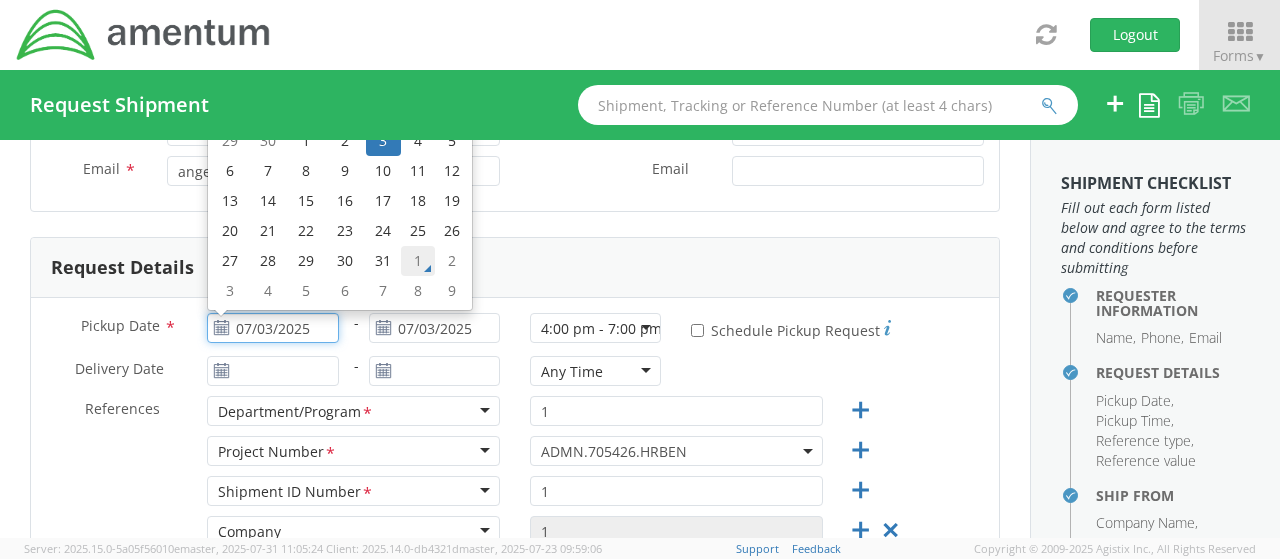 click on "1" at bounding box center (418, 261) 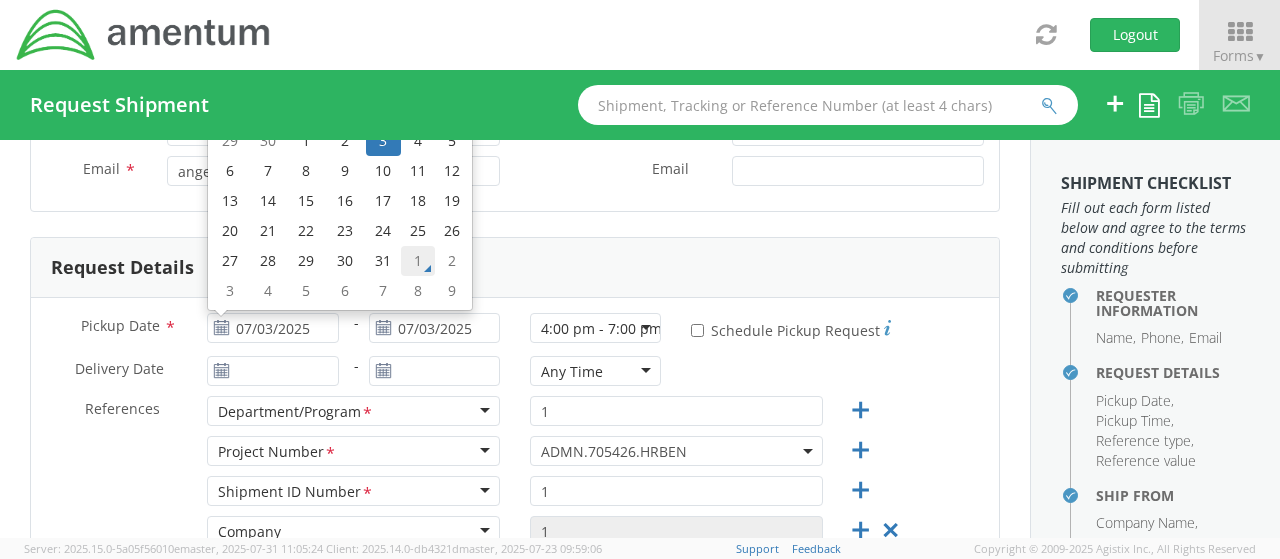 type on "08/01/2025" 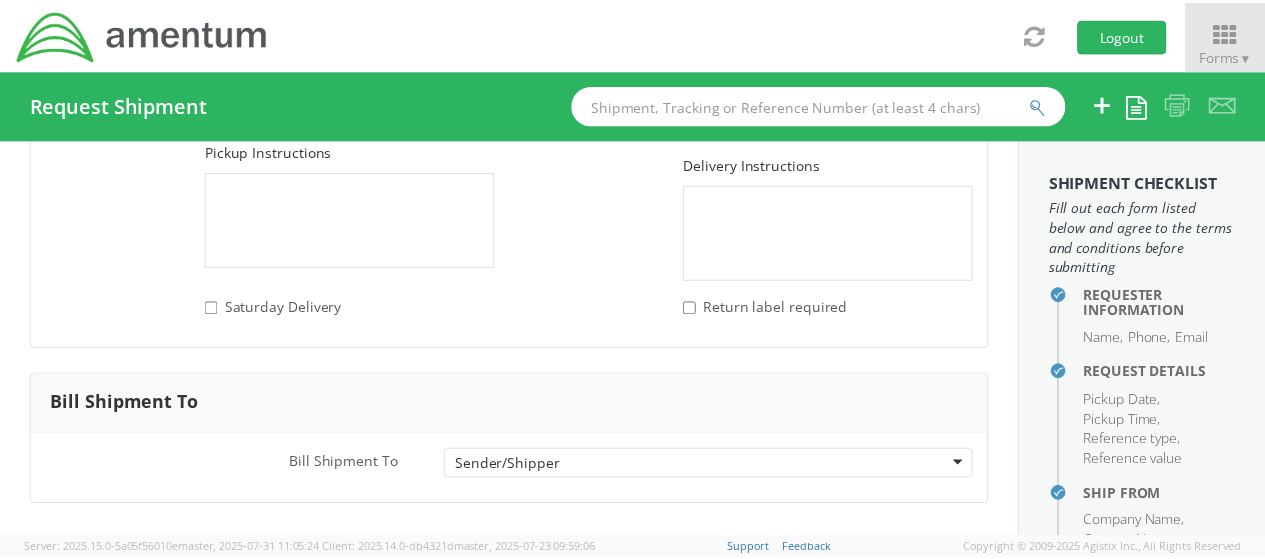 scroll, scrollTop: 3042, scrollLeft: 0, axis: vertical 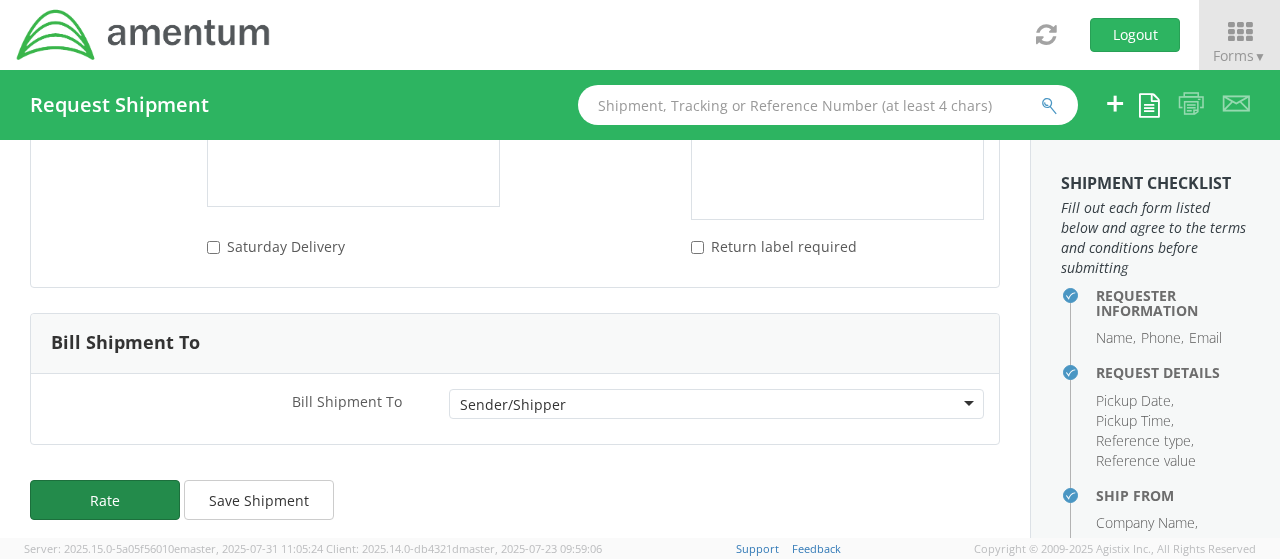 click on "Rate" at bounding box center (105, 500) 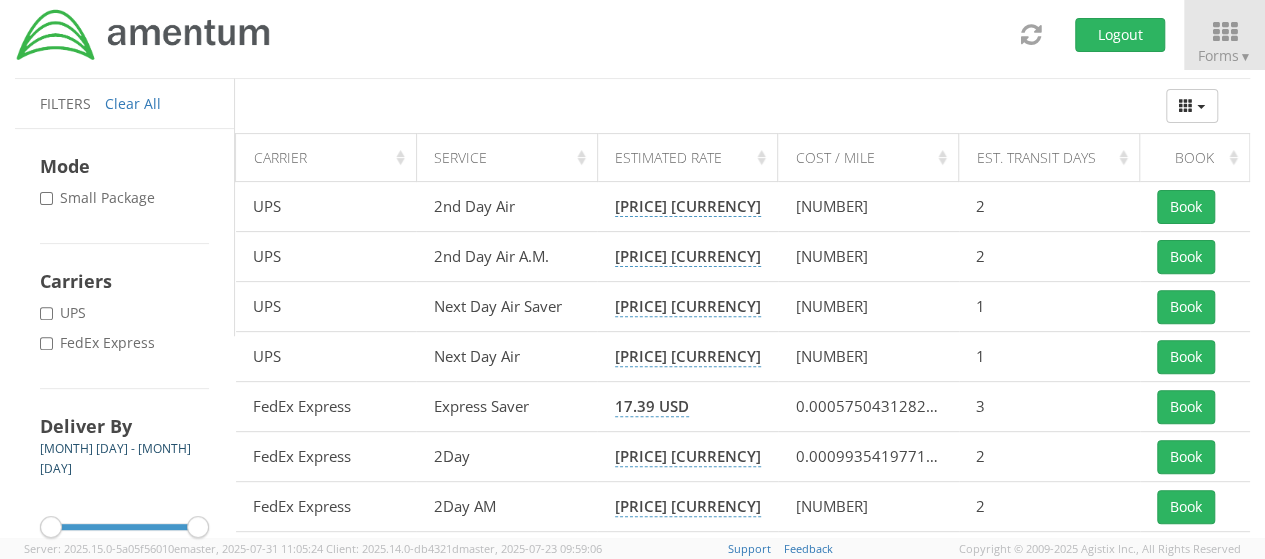 scroll, scrollTop: 300, scrollLeft: 0, axis: vertical 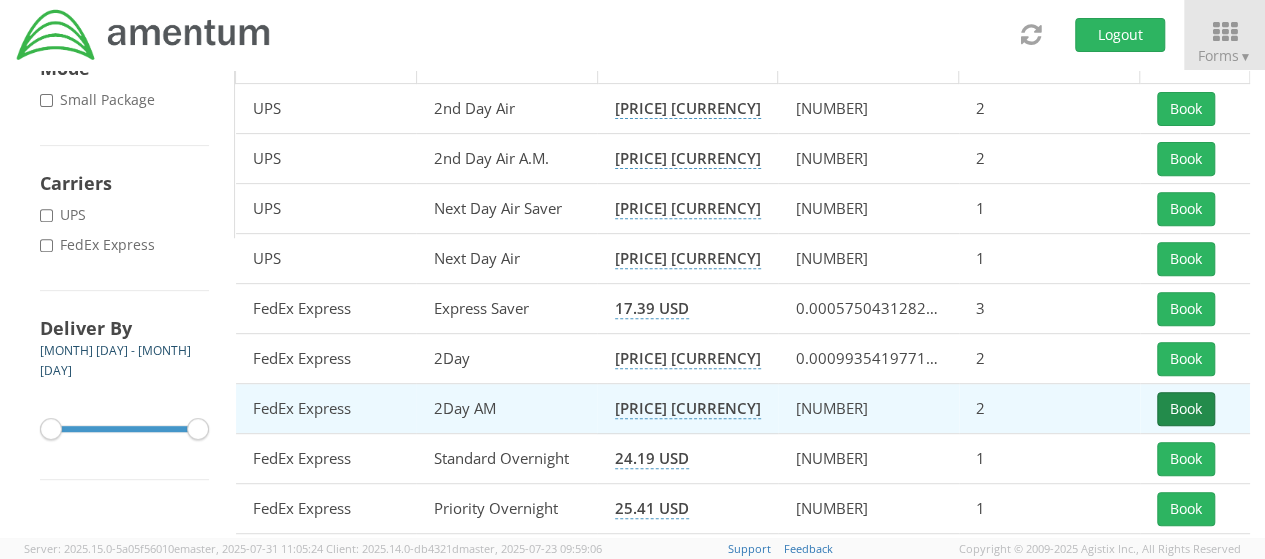 click on "Book" at bounding box center [1186, 409] 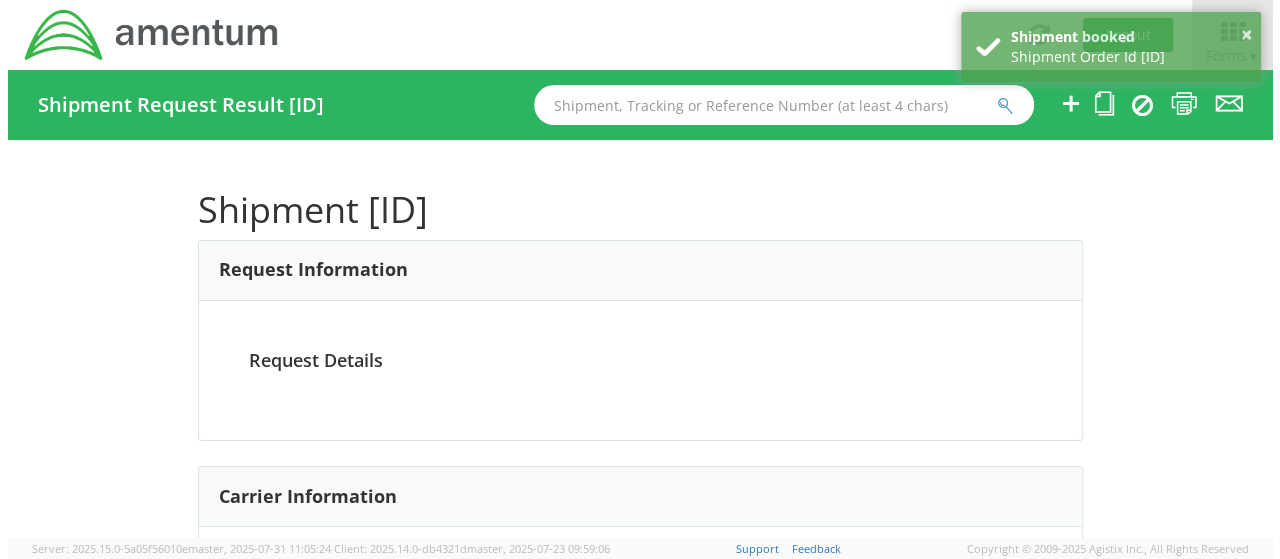 scroll, scrollTop: 0, scrollLeft: 0, axis: both 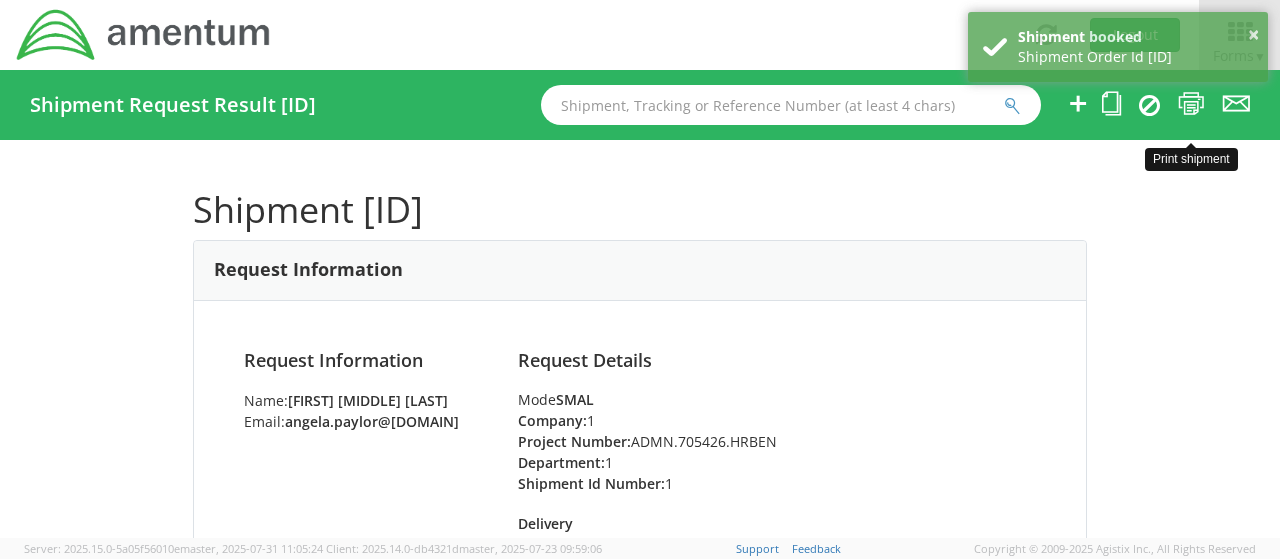 click at bounding box center (1191, 103) 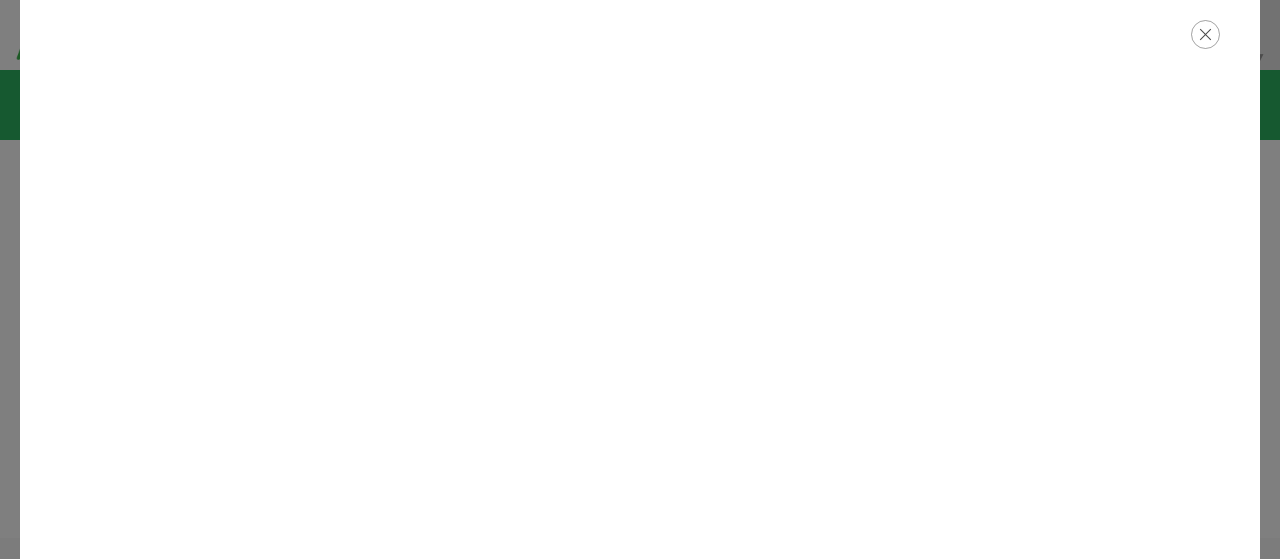click at bounding box center (1205, 34) 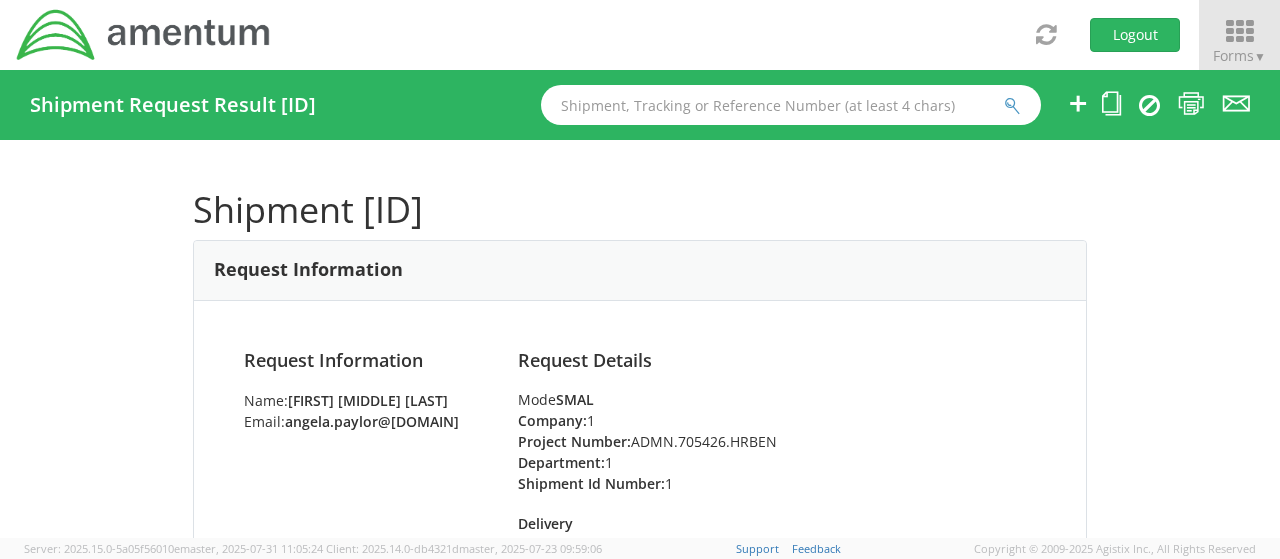 click at bounding box center (1239, 32) 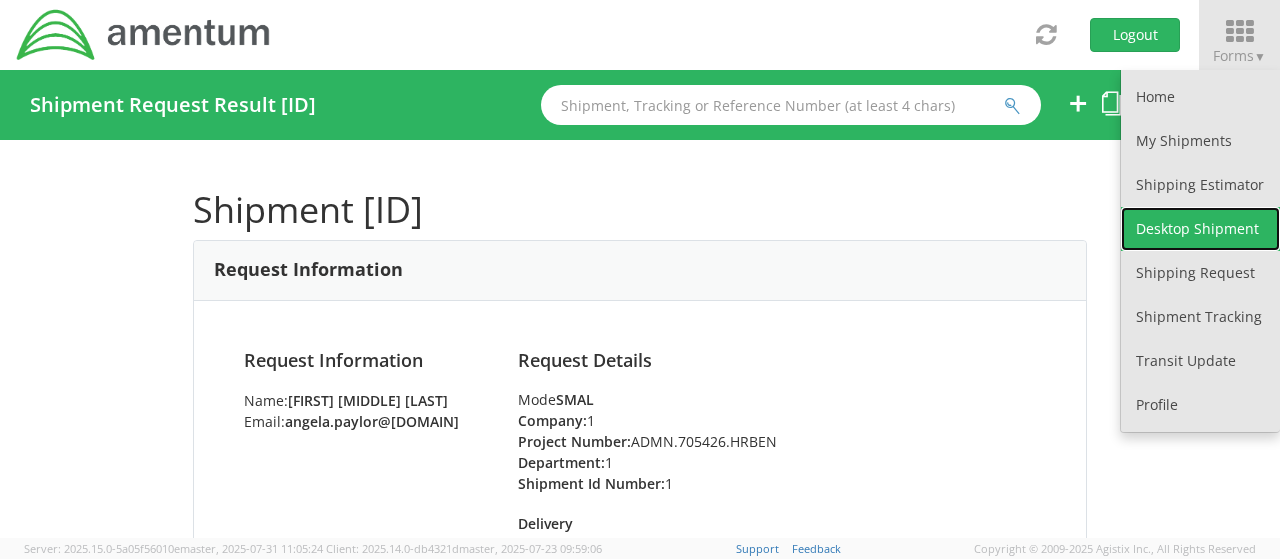 click on "Desktop Shipment" at bounding box center [1200, 229] 